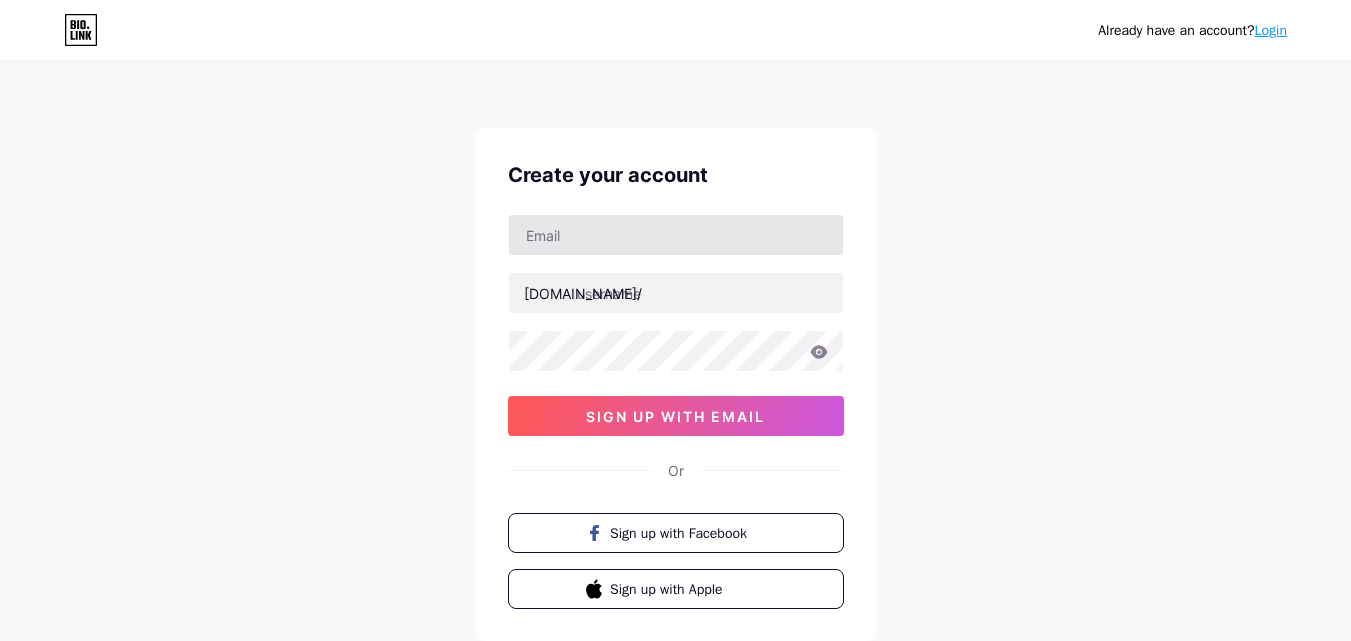 scroll, scrollTop: 0, scrollLeft: 0, axis: both 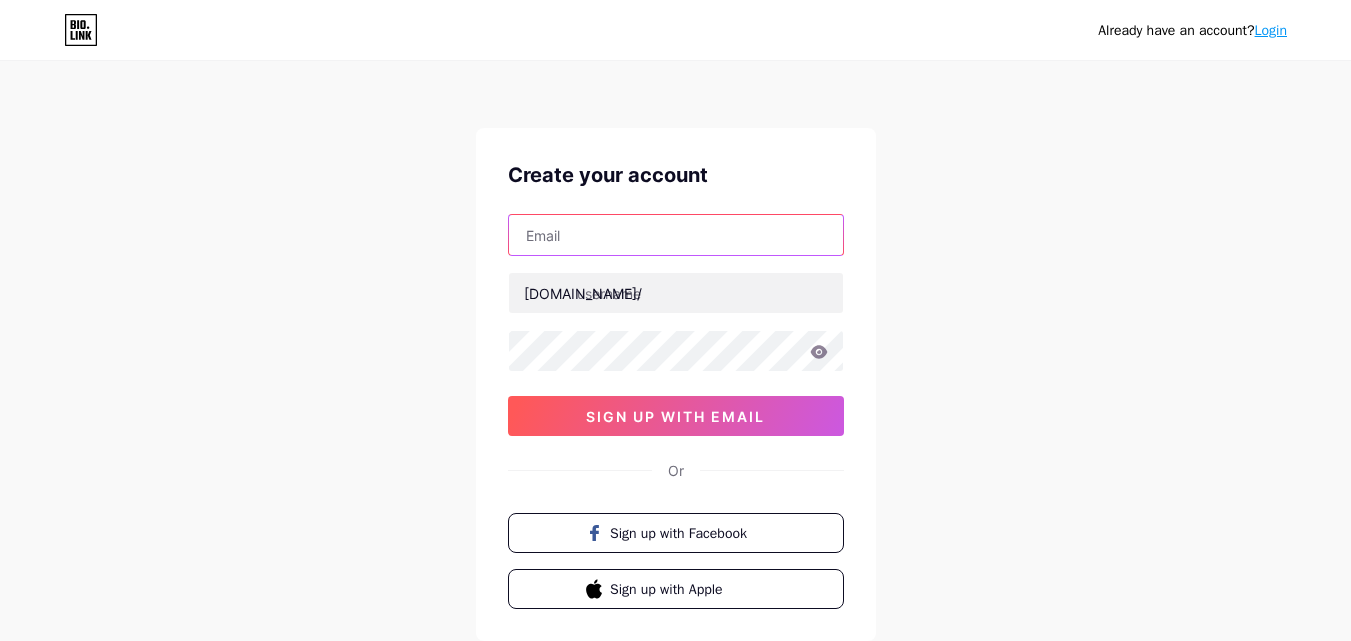 click at bounding box center (676, 235) 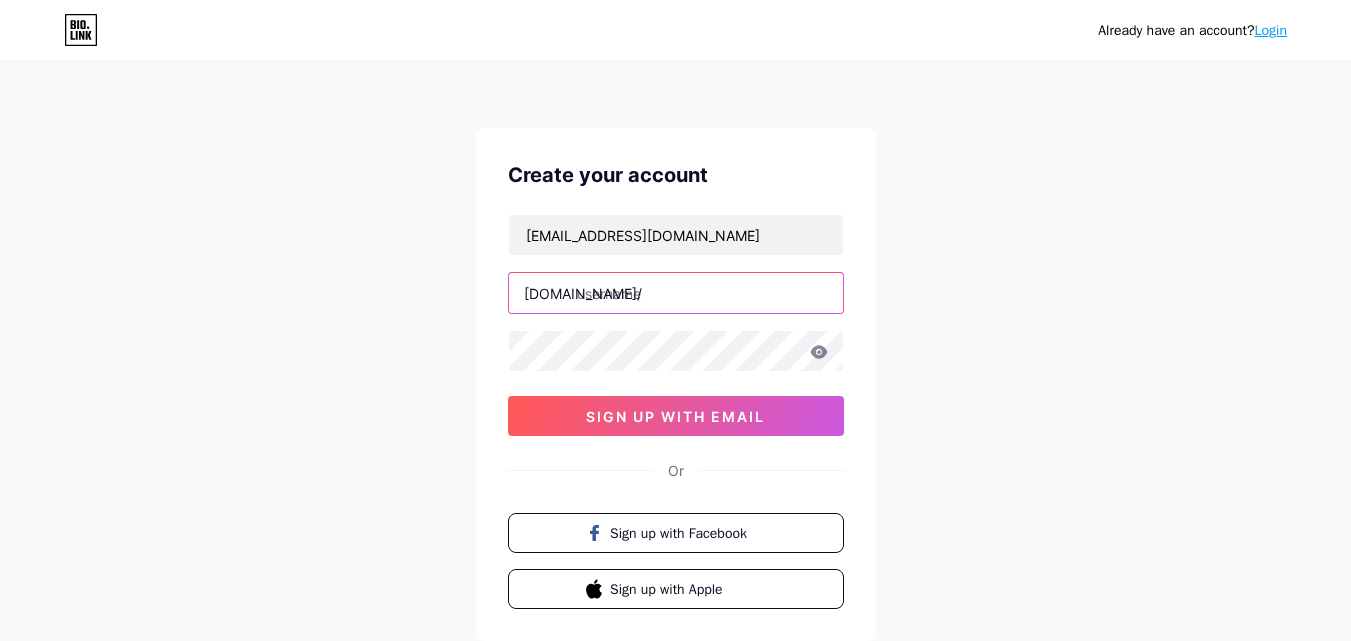 click at bounding box center (676, 293) 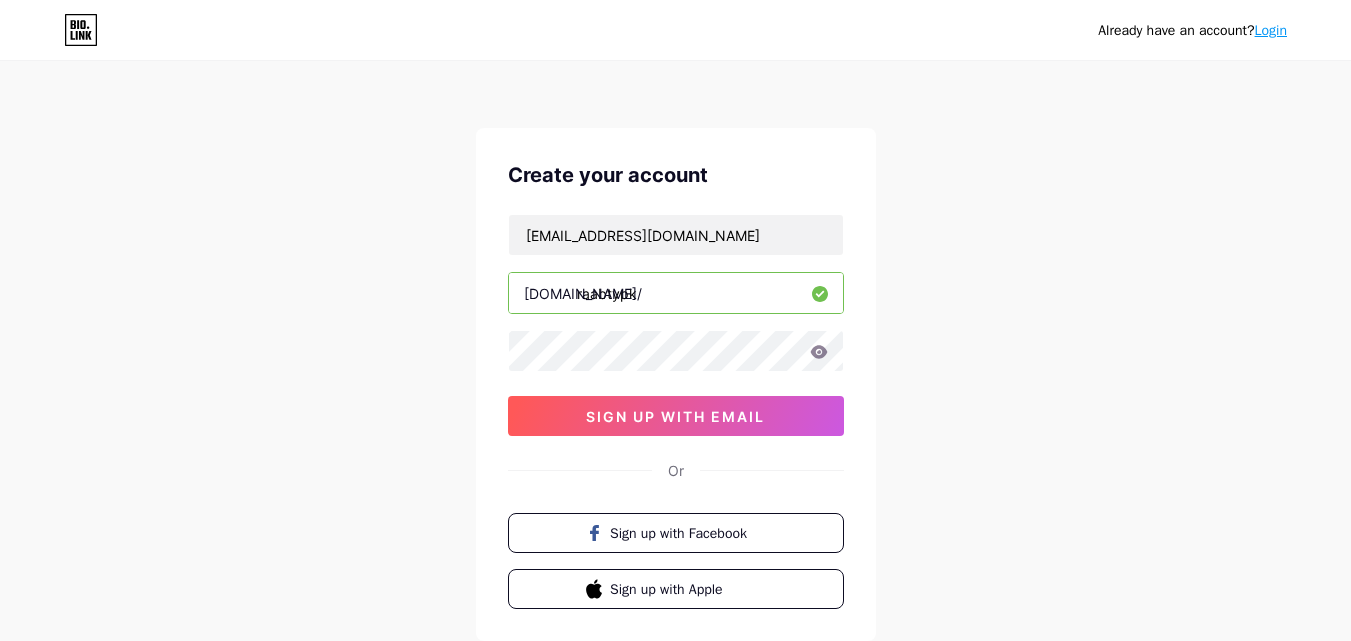 type on "raabtypk" 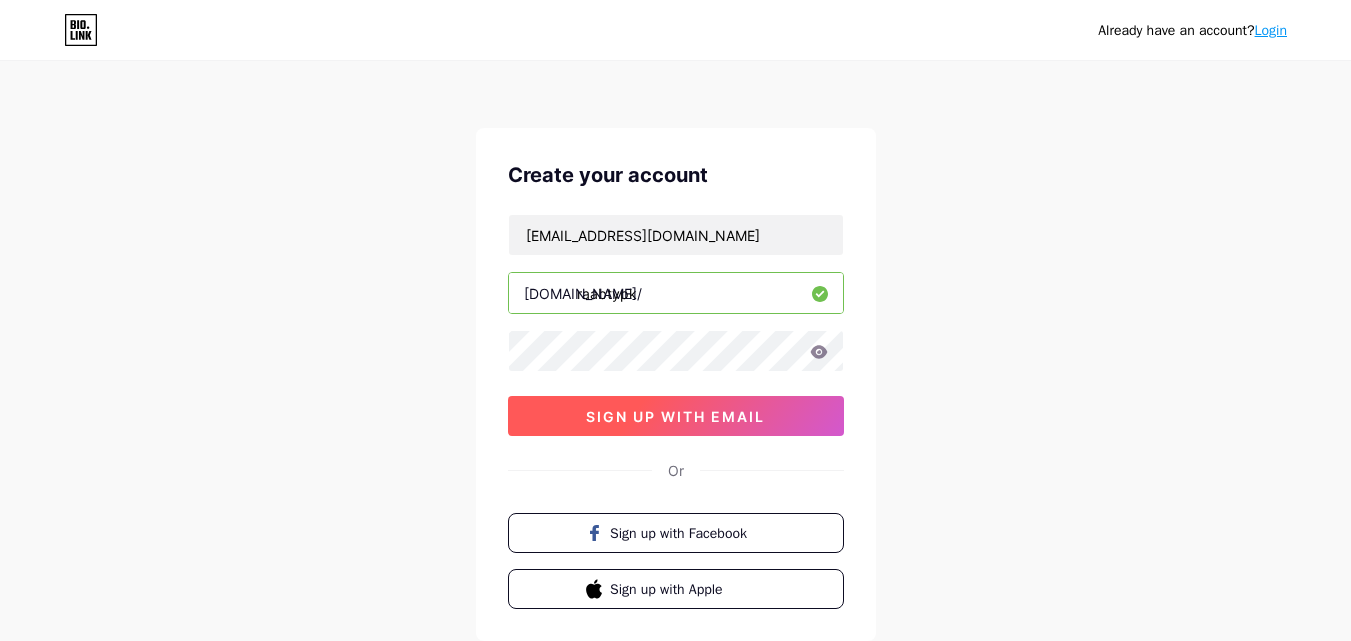 click on "sign up with email" at bounding box center (676, 416) 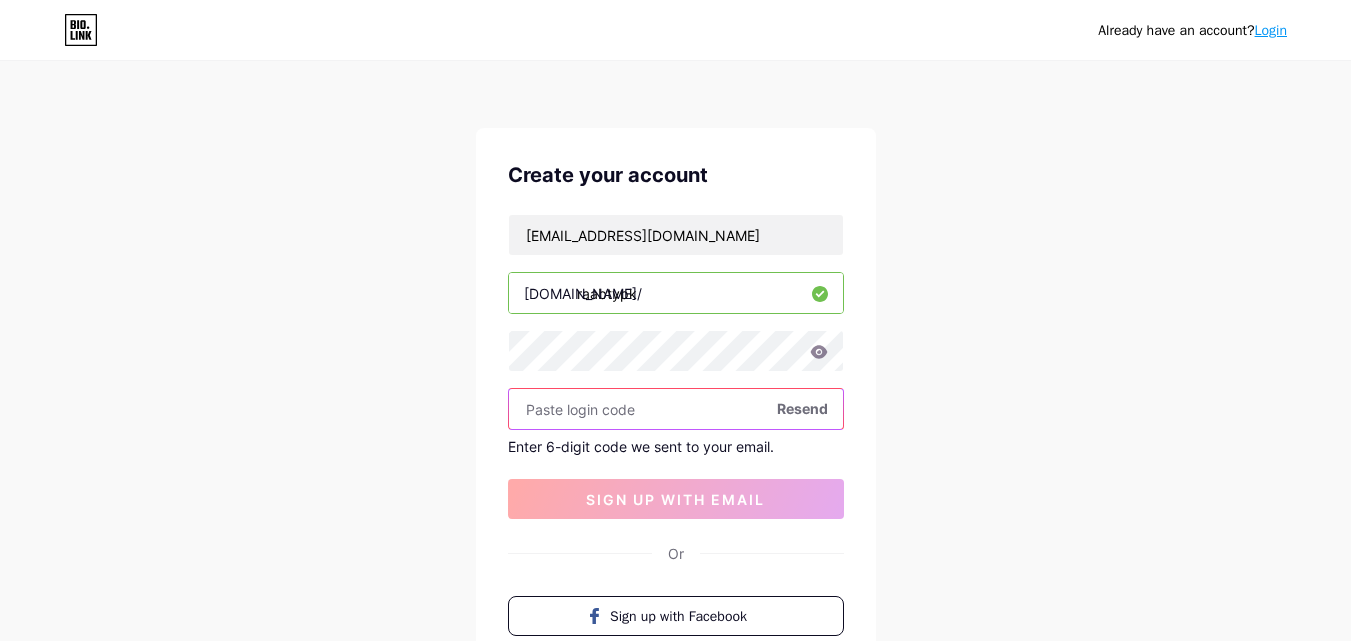 paste on "773268" 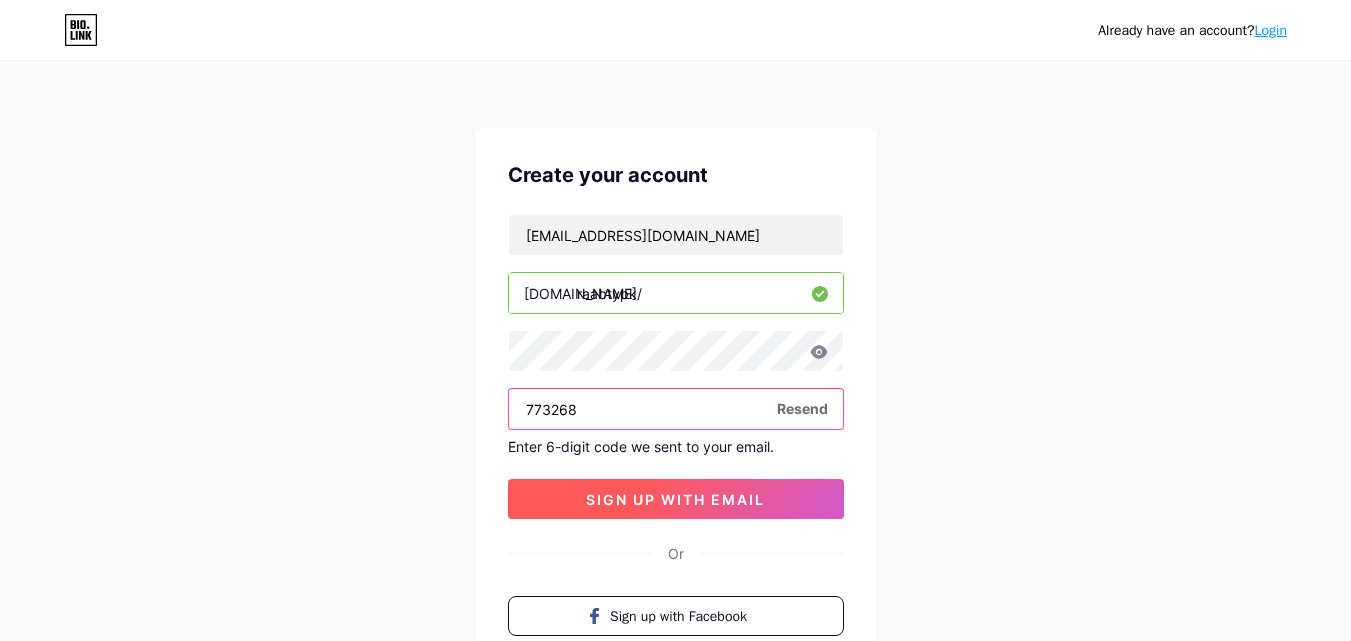 type on "773268" 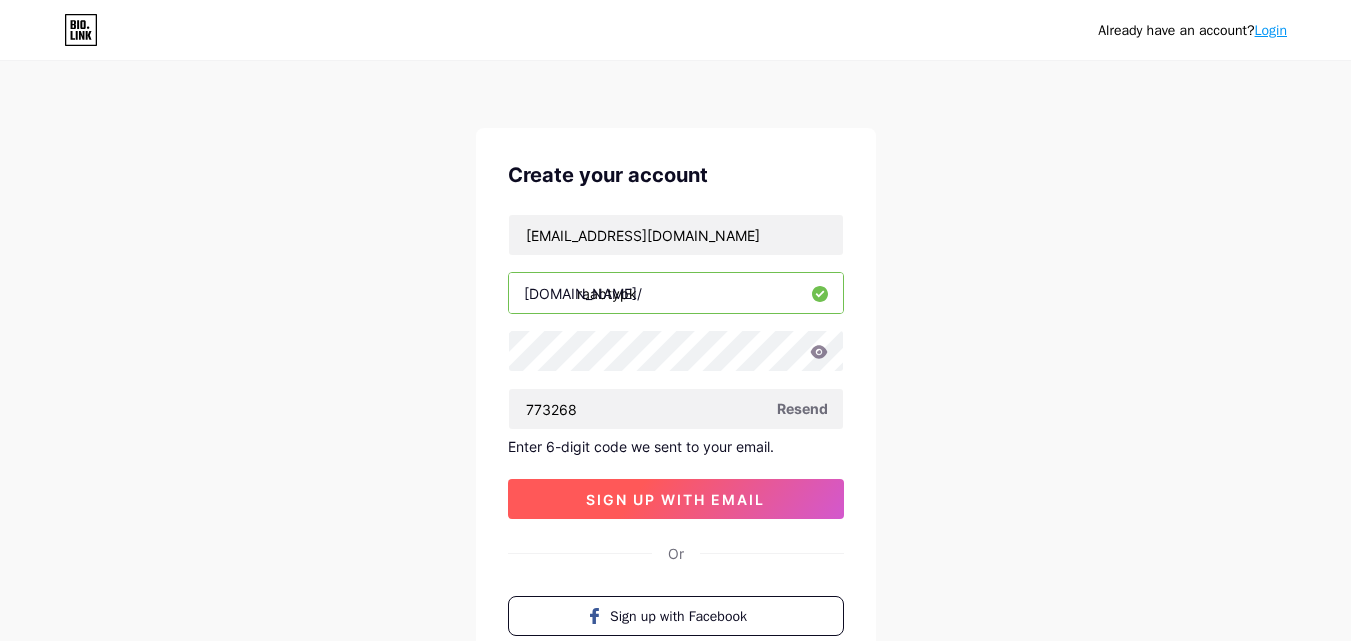 click on "sign up with email" at bounding box center [675, 499] 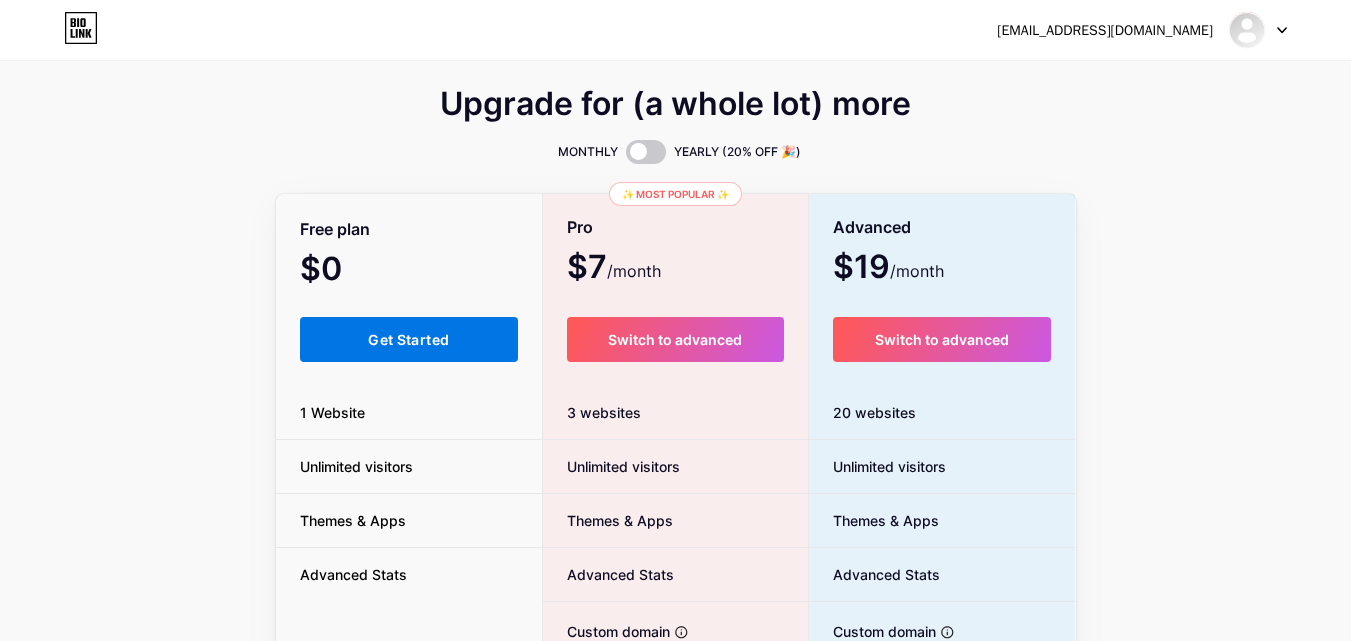 click on "Get Started" at bounding box center [409, 339] 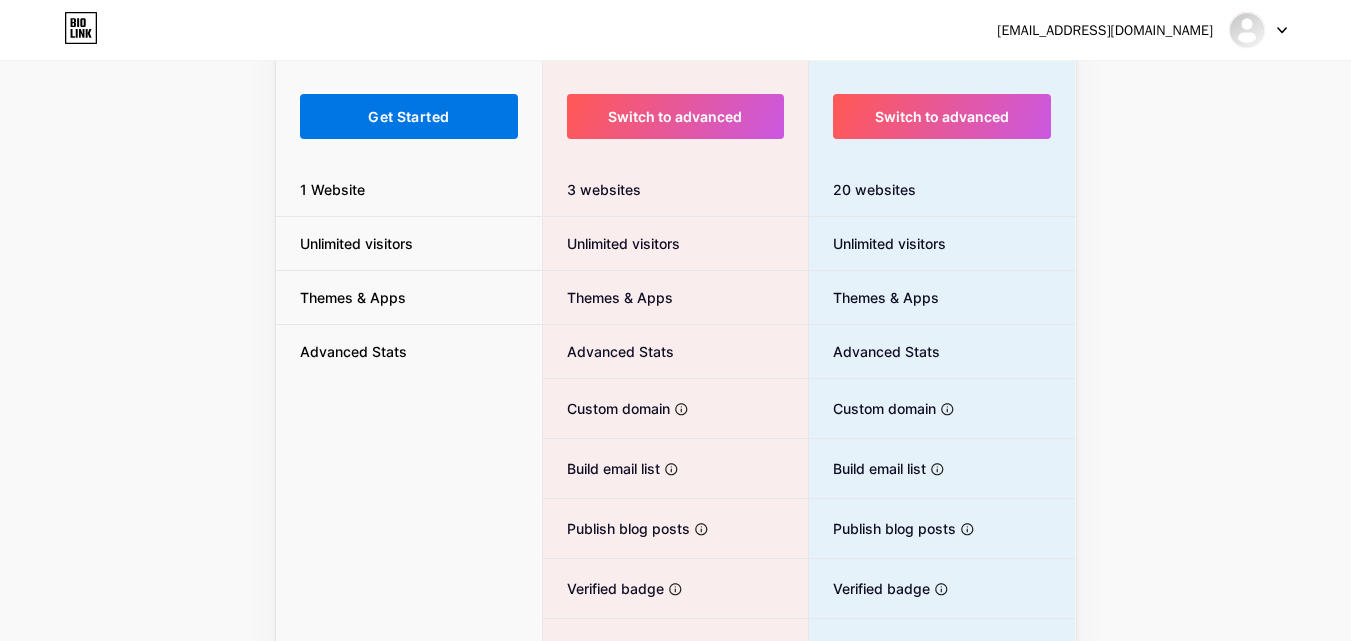 scroll, scrollTop: 69, scrollLeft: 0, axis: vertical 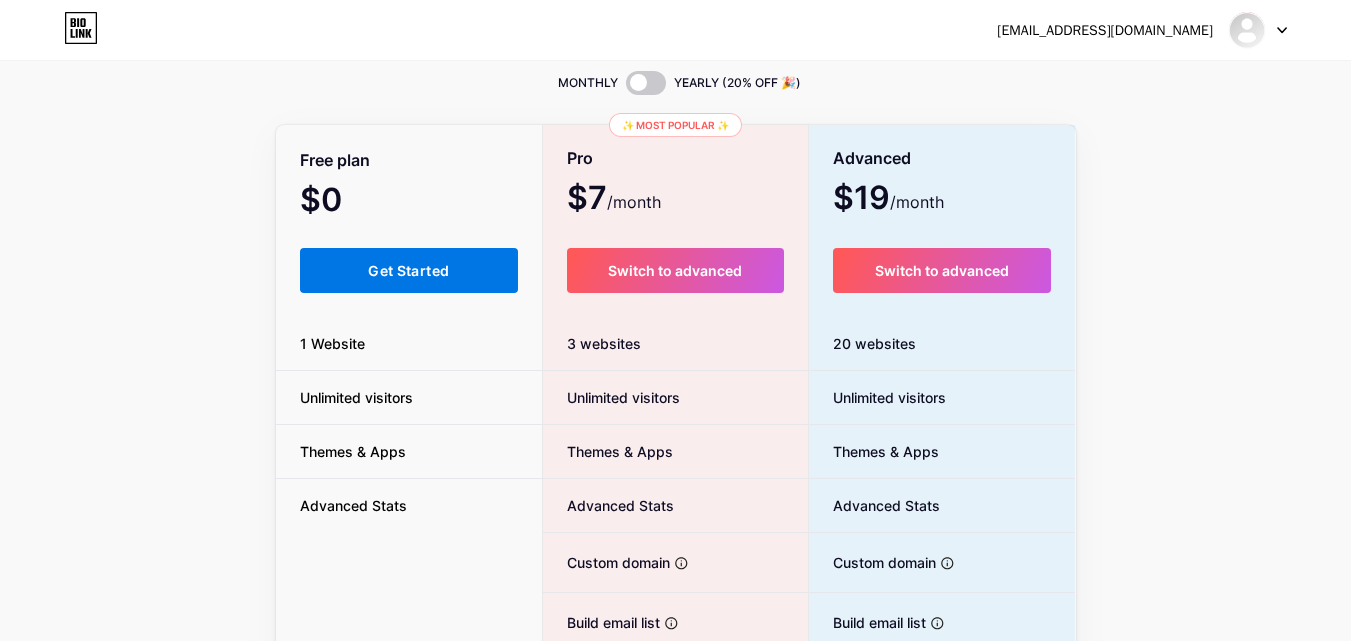 click on "Get Started" at bounding box center (408, 270) 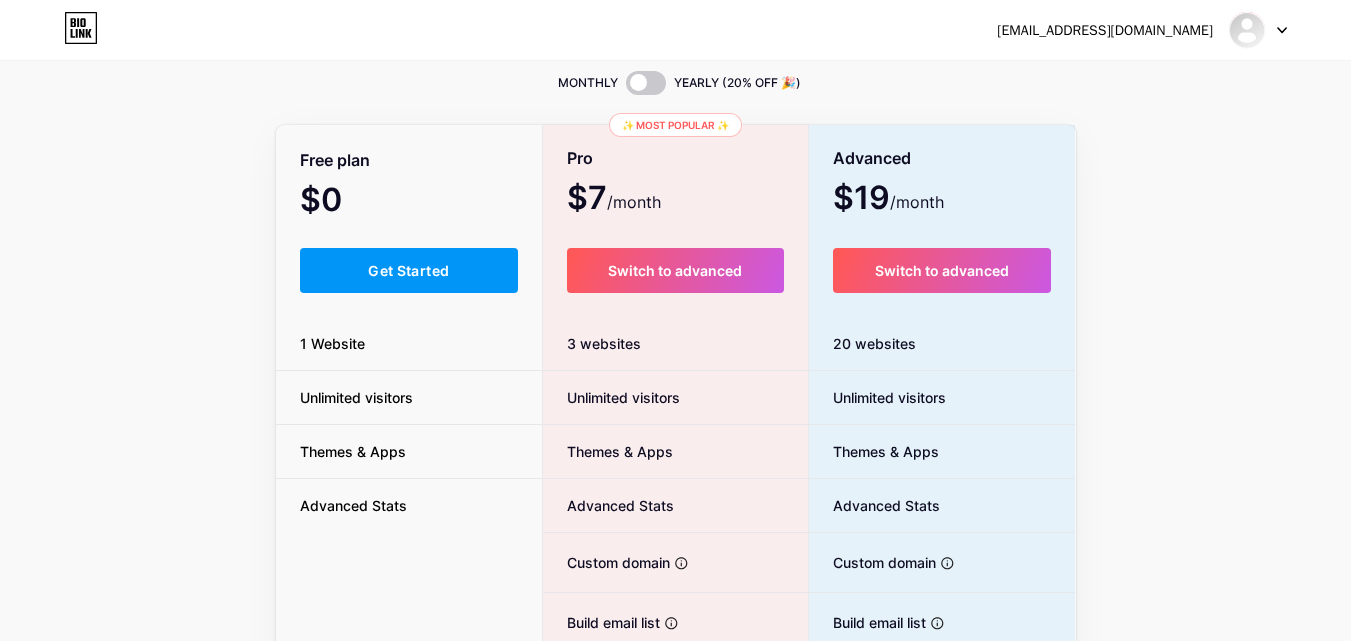 click on "[EMAIL_ADDRESS][DOMAIN_NAME]           Dashboard     Logout" at bounding box center [675, 30] 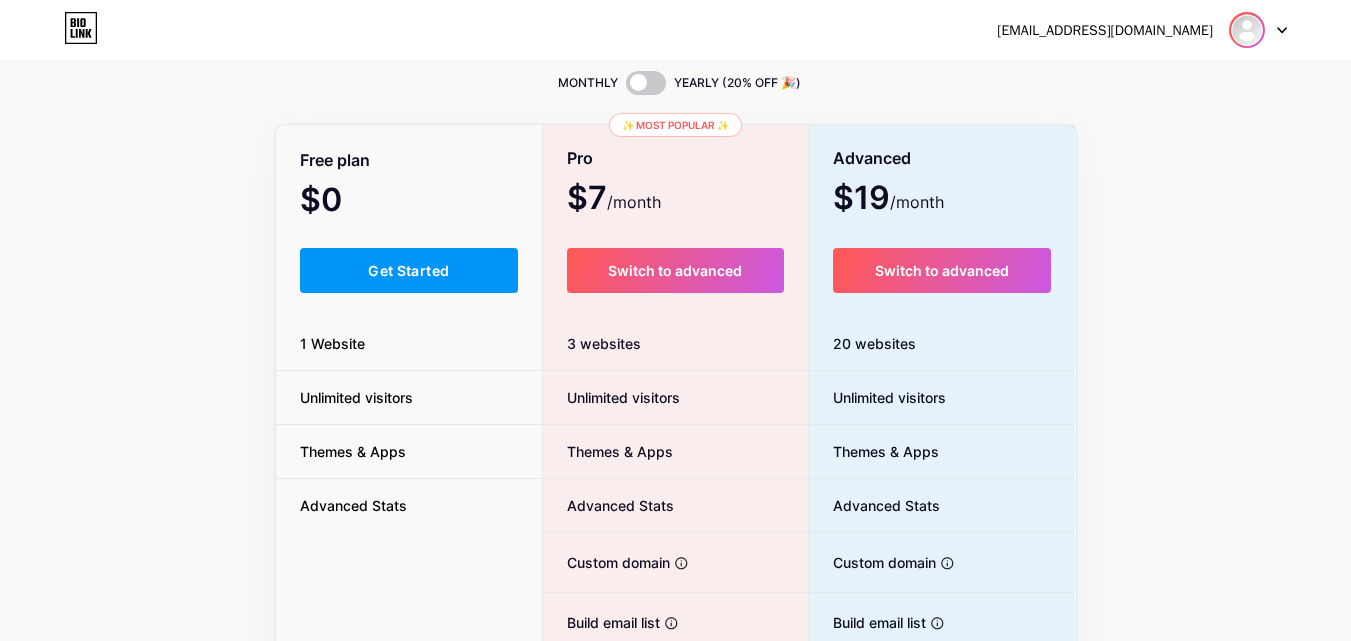 click at bounding box center [1247, 30] 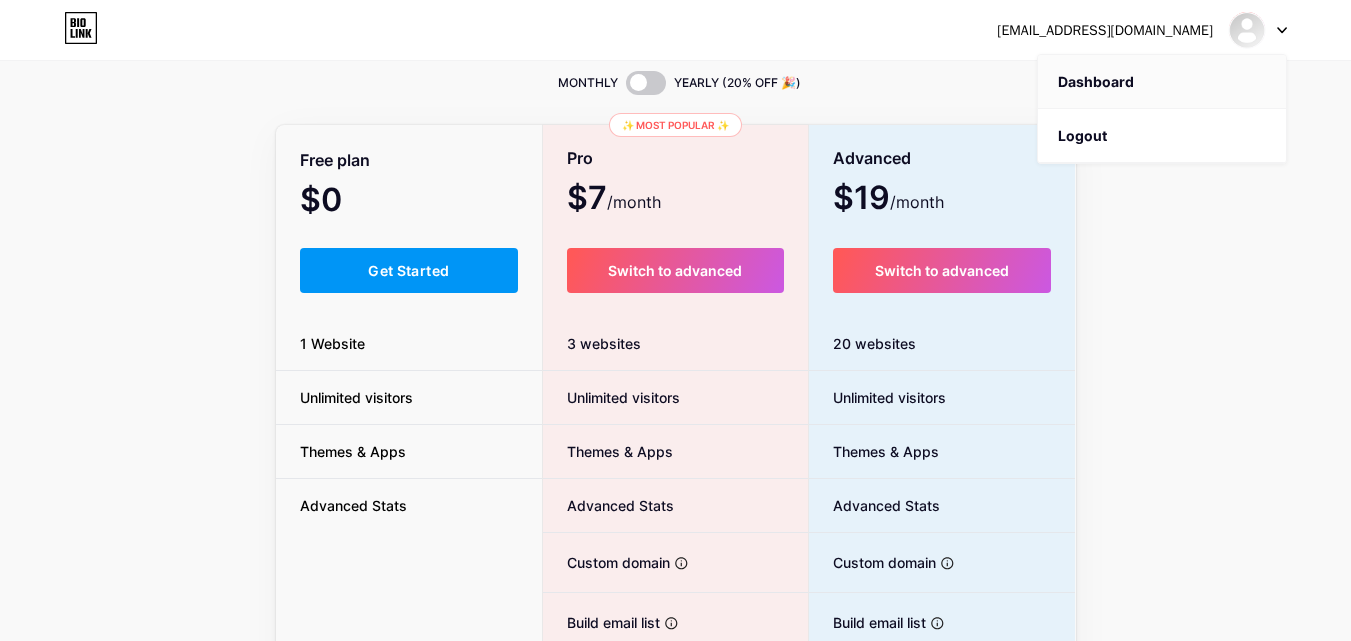 click on "Dashboard" at bounding box center [1162, 82] 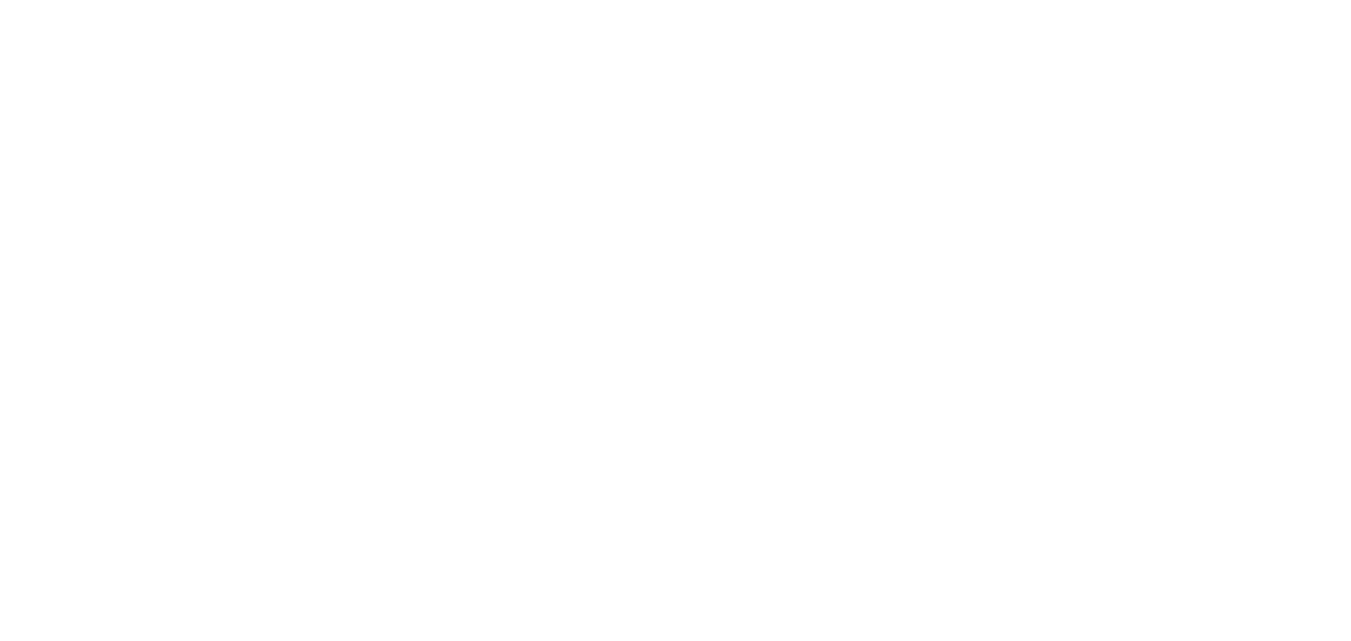 scroll, scrollTop: 0, scrollLeft: 0, axis: both 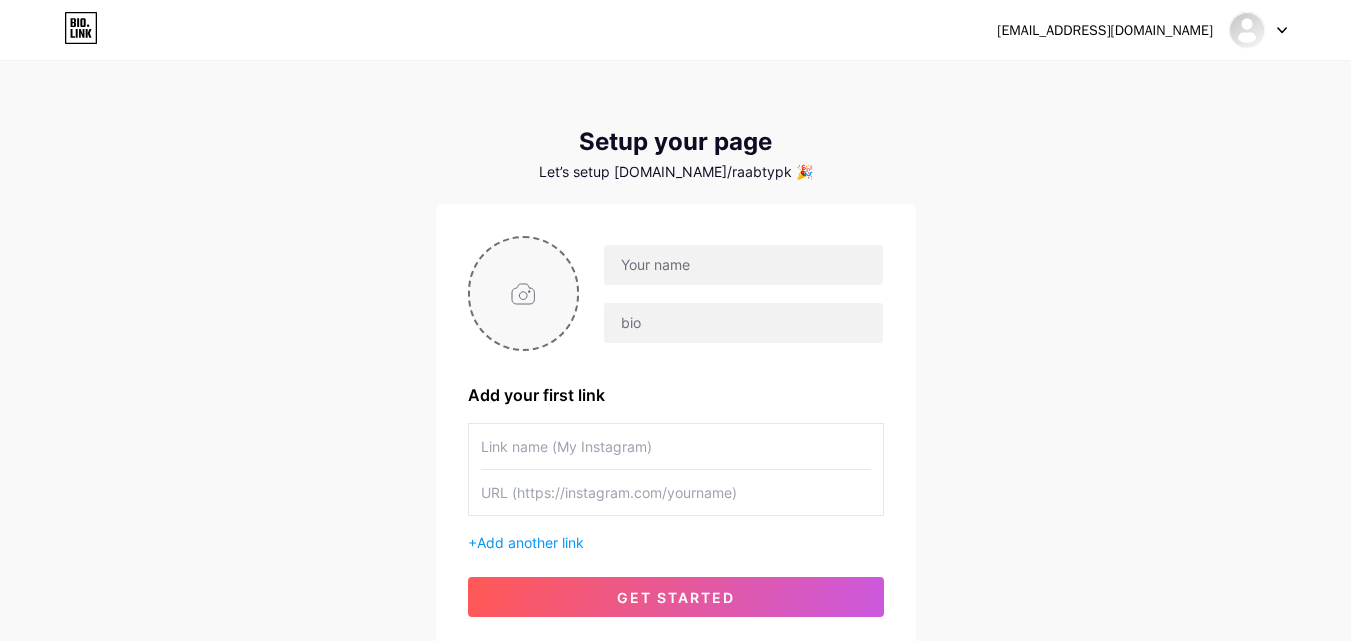 click at bounding box center [524, 293] 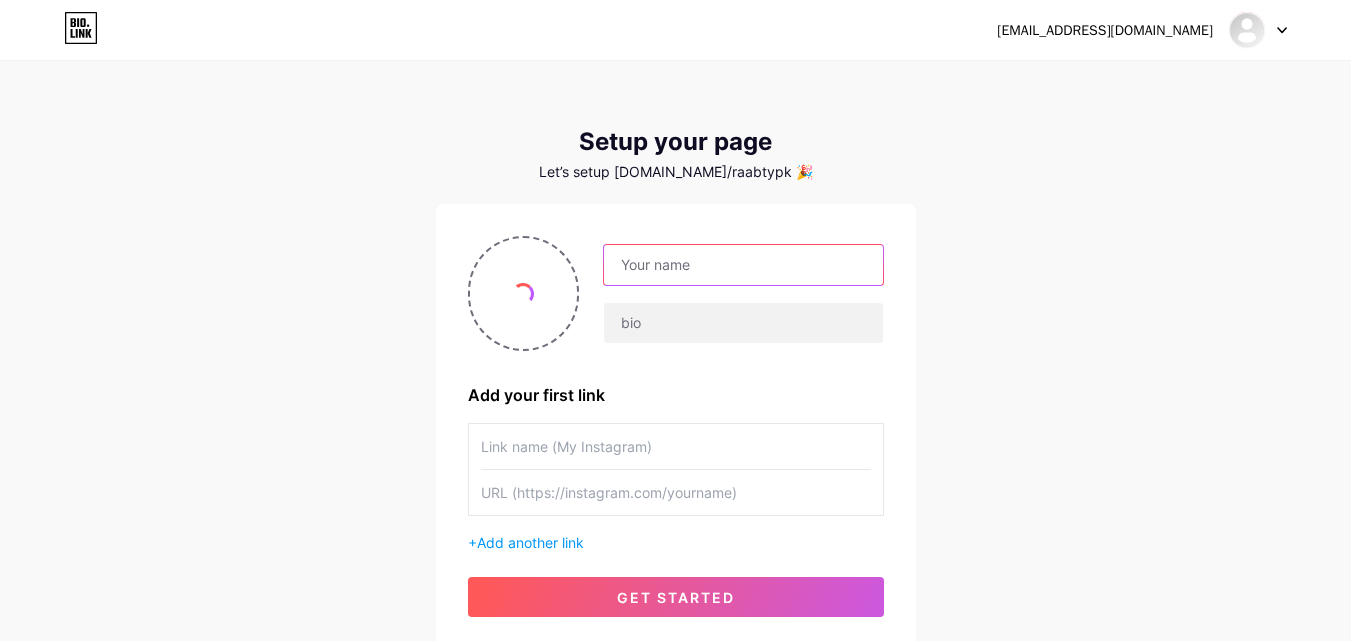 click at bounding box center (743, 265) 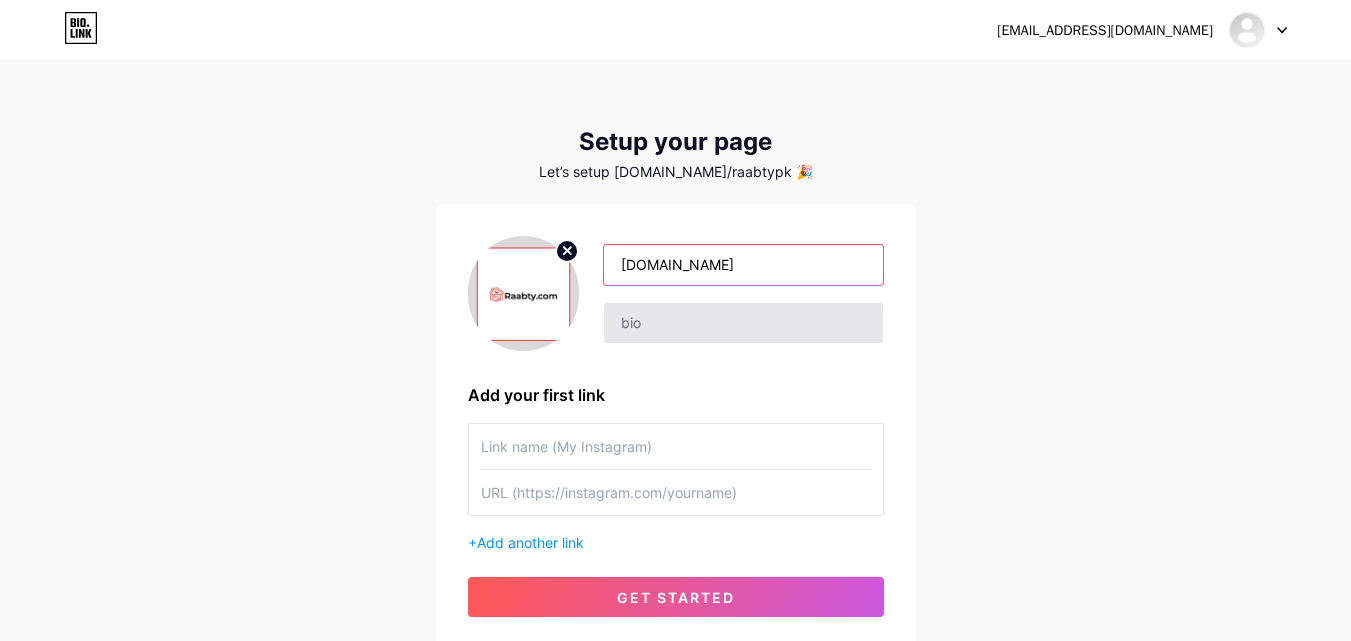 type on "[DOMAIN_NAME]" 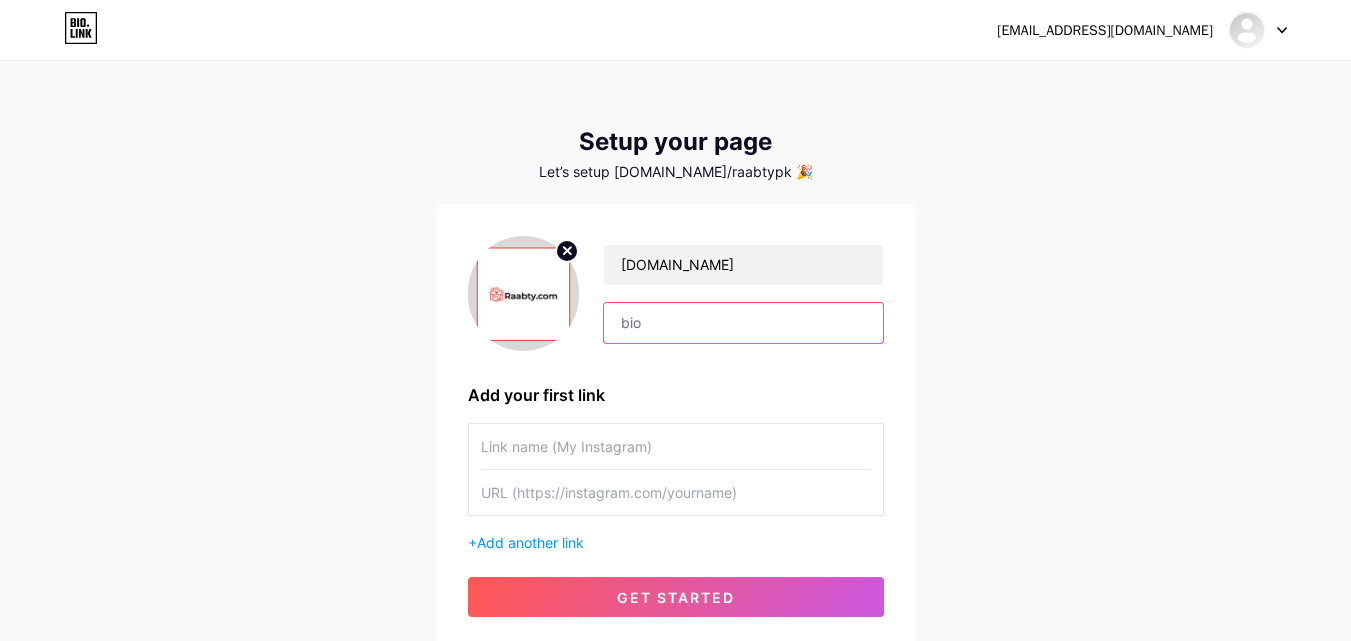 click at bounding box center (743, 323) 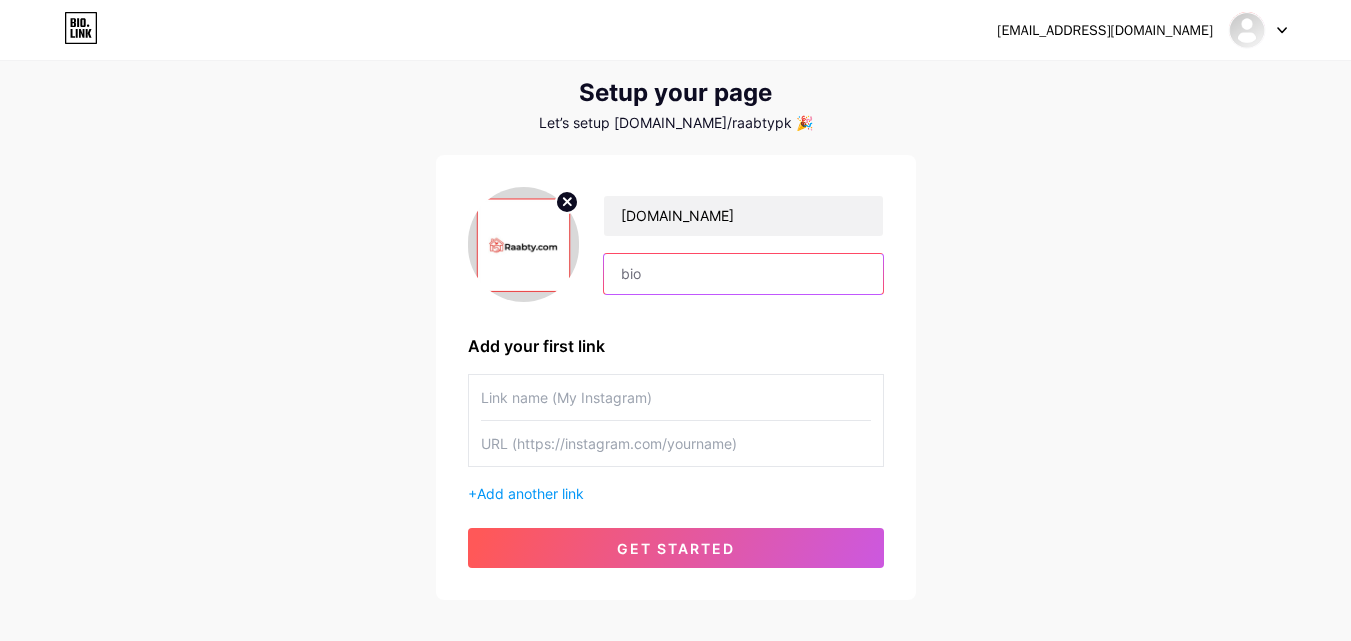 scroll, scrollTop: 62, scrollLeft: 0, axis: vertical 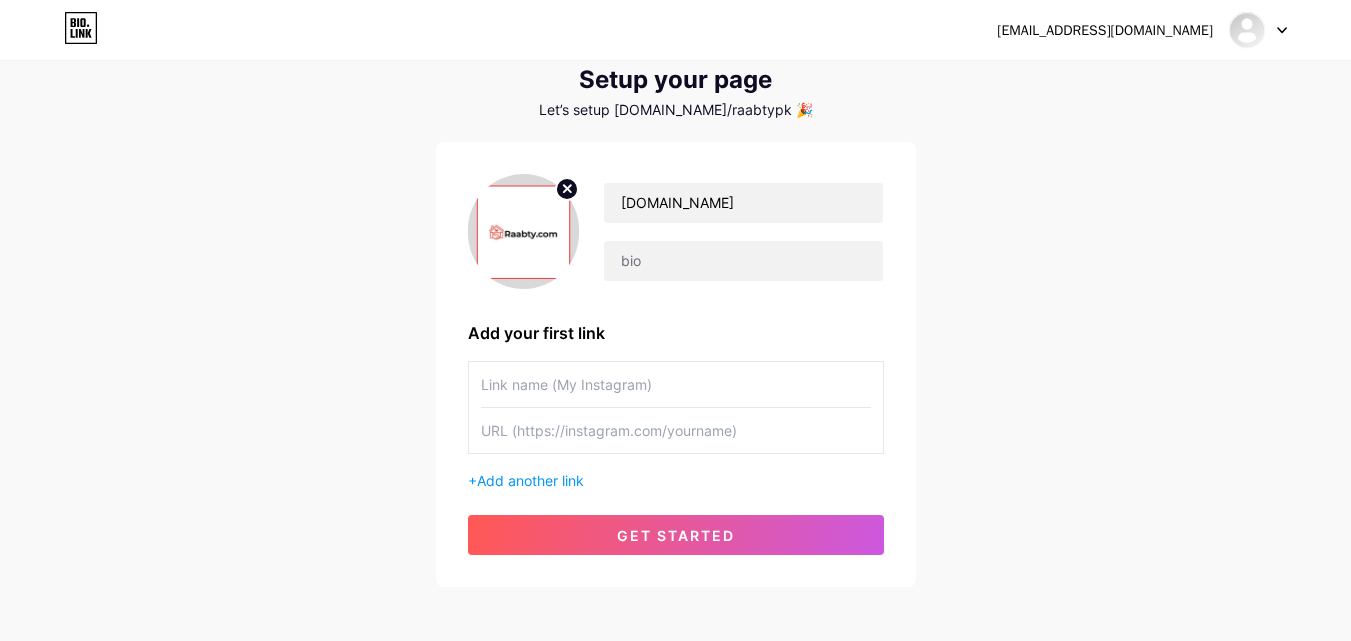 click at bounding box center (676, 384) 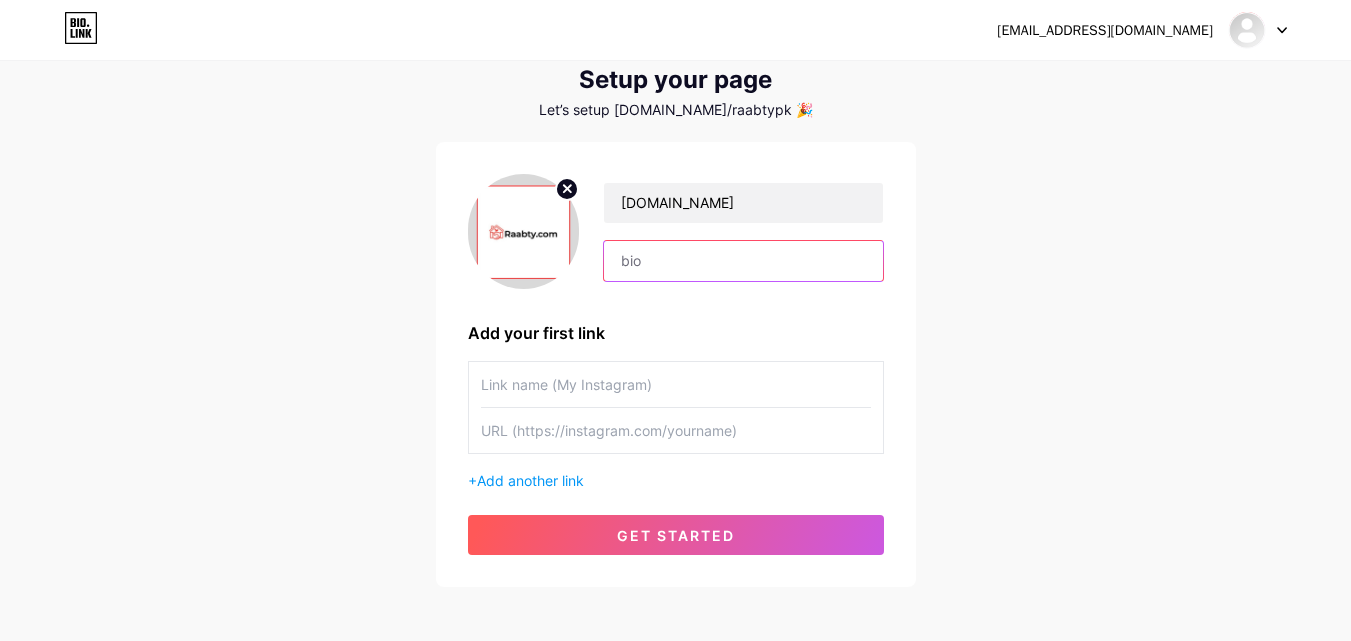 click at bounding box center (743, 261) 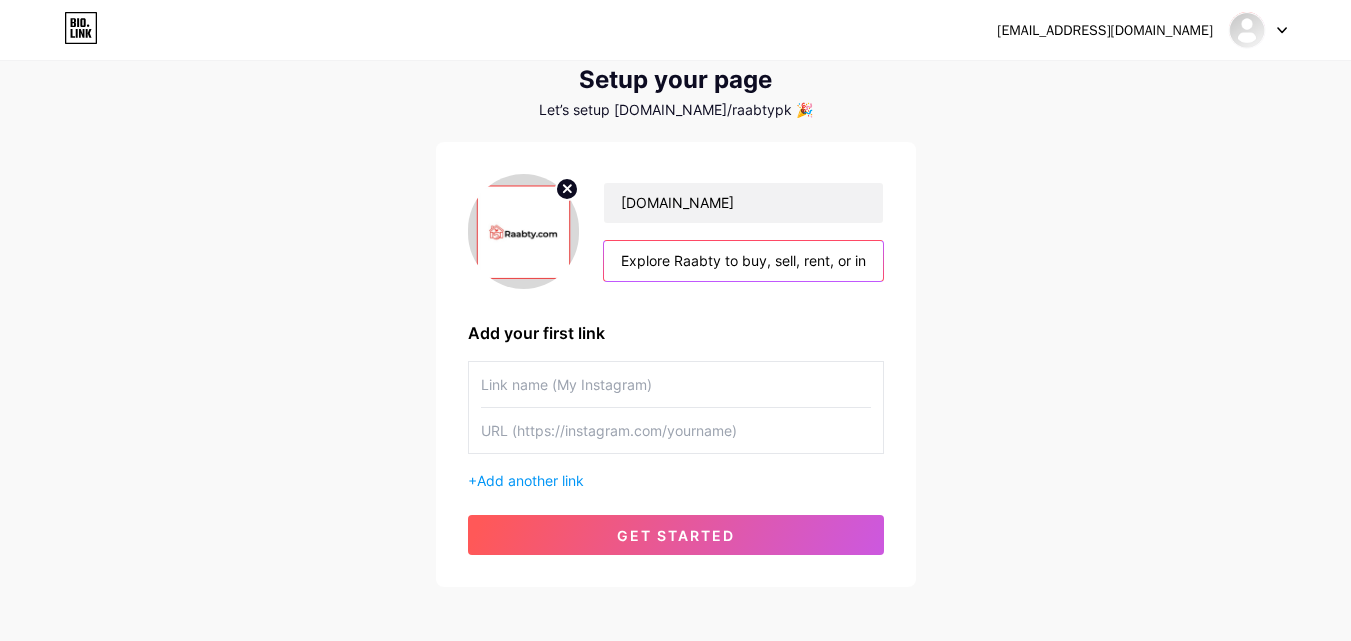 scroll, scrollTop: 0, scrollLeft: 2290, axis: horizontal 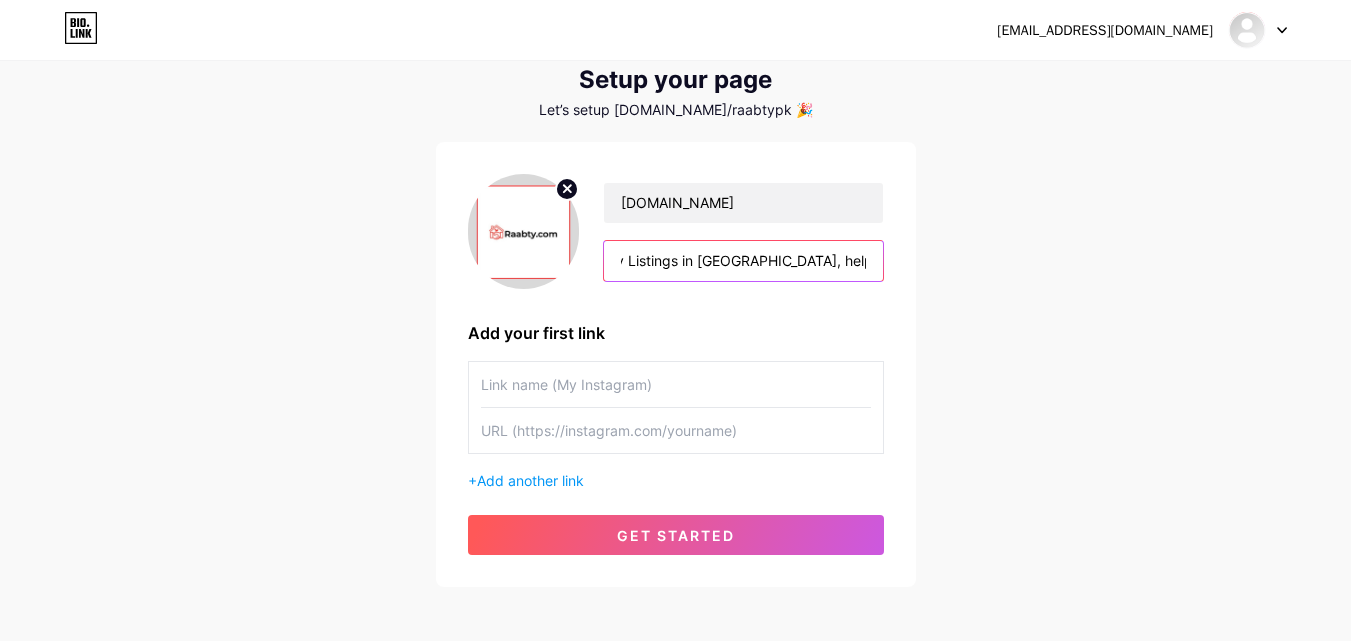 type on "Explore Raabty to buy, sell, rent, or invest in properties across [GEOGRAPHIC_DATA]. Whether you're looking for a home, commercial property, or land, Raabty helps you find the ideal option quickly and easily. Make secure and smart real estate investments anywhere in [GEOGRAPHIC_DATA] with our trusted platform. [DOMAIN_NAME] – Free Property Listings in [GEOGRAPHIC_DATA], helping you connect with real opportunities." 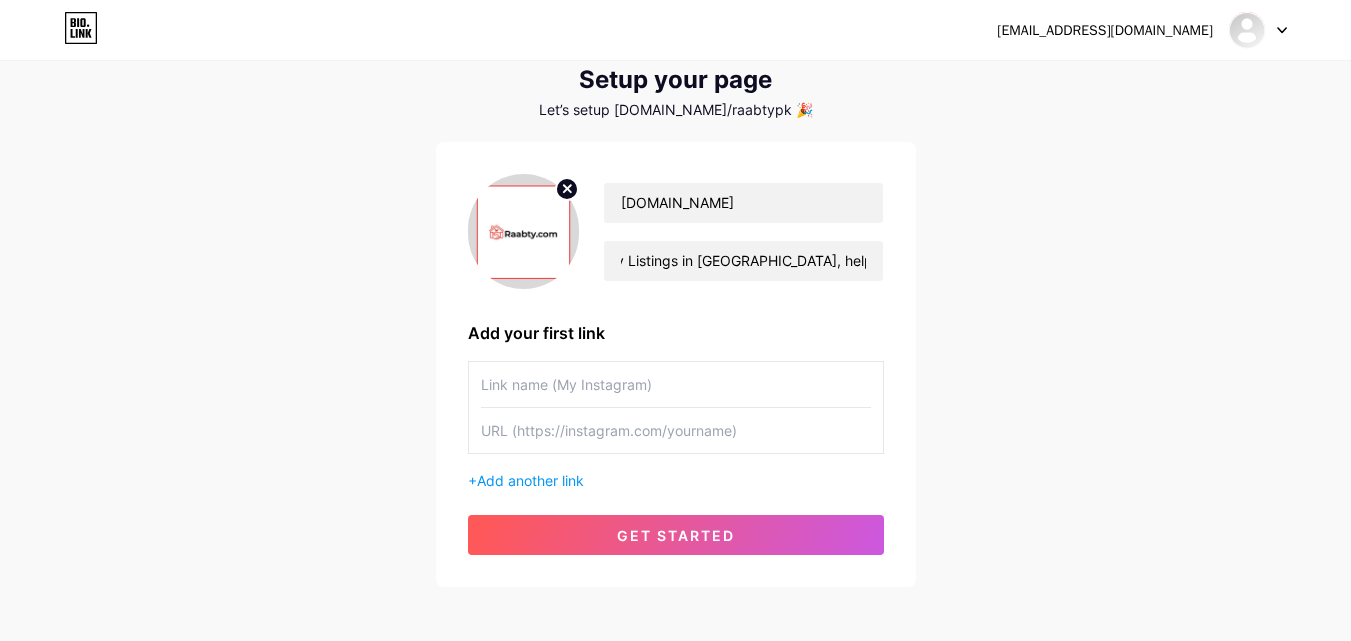 scroll, scrollTop: 0, scrollLeft: 0, axis: both 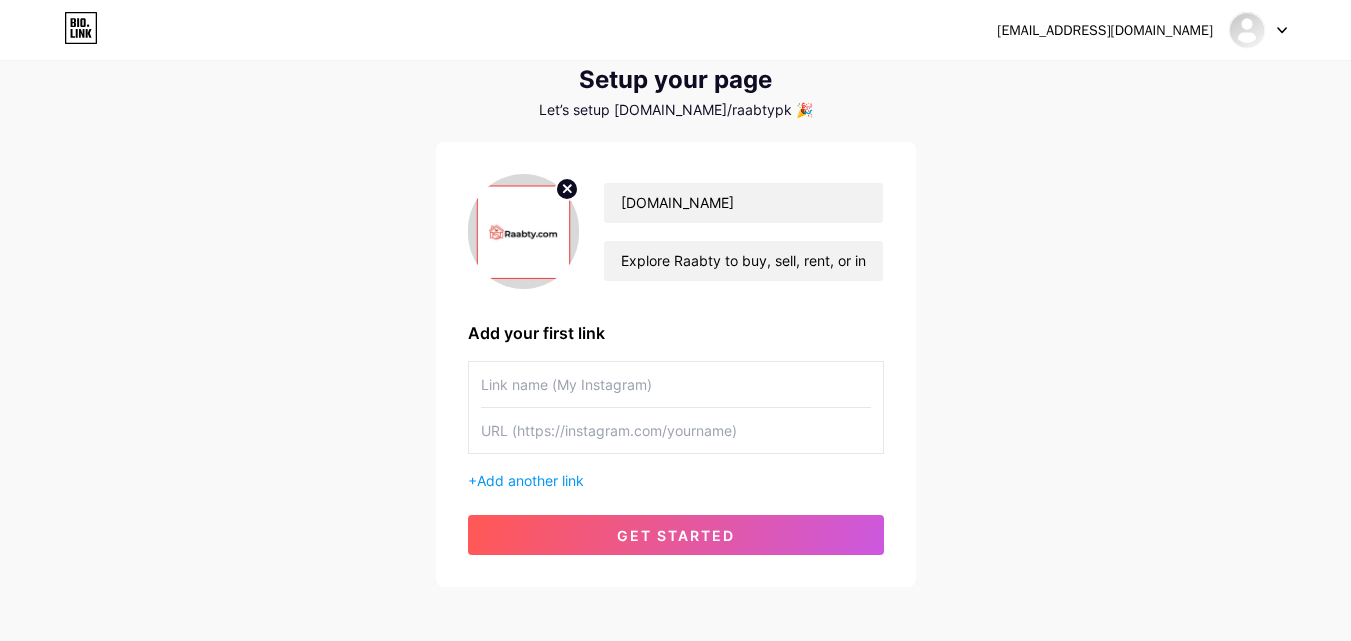 click at bounding box center [676, 384] 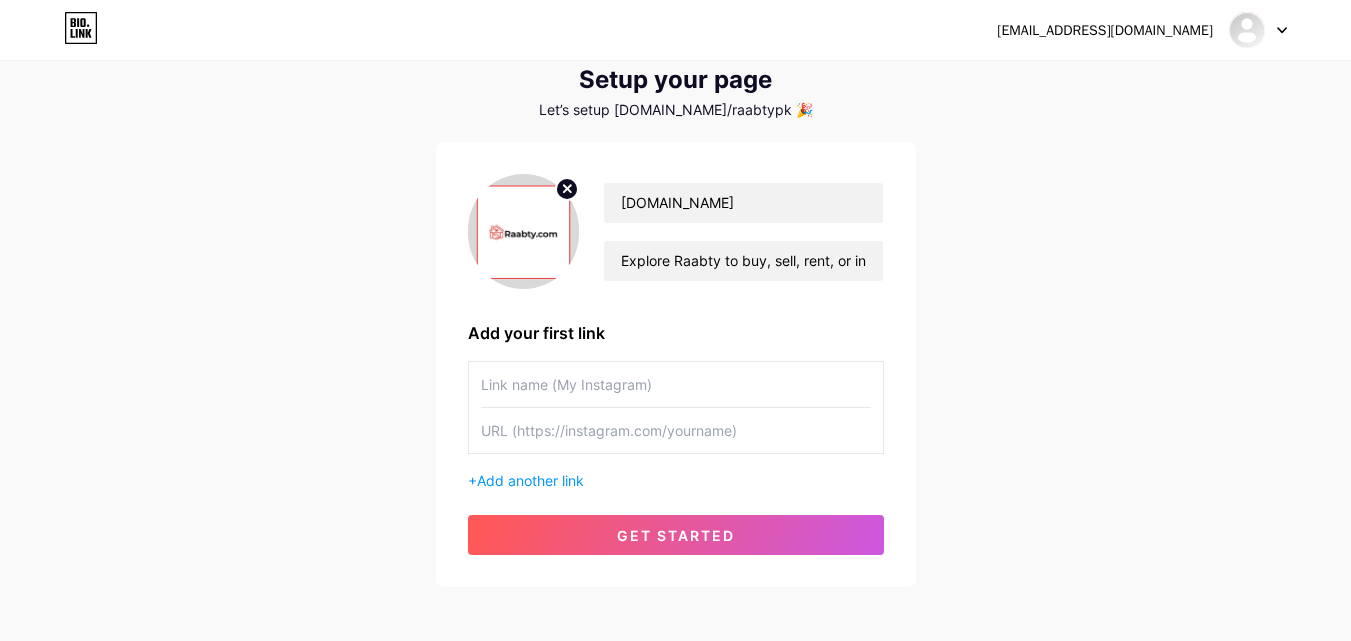 paste on "[URL][DOMAIN_NAME]" 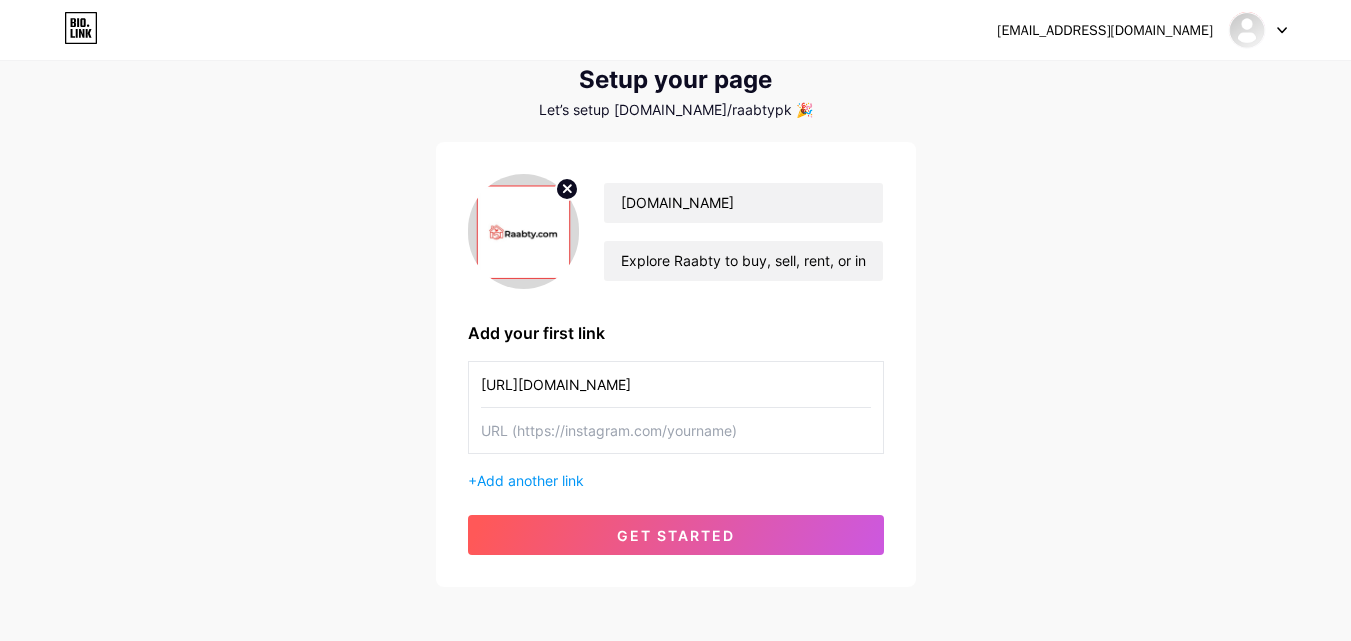 type on "[URL][DOMAIN_NAME]" 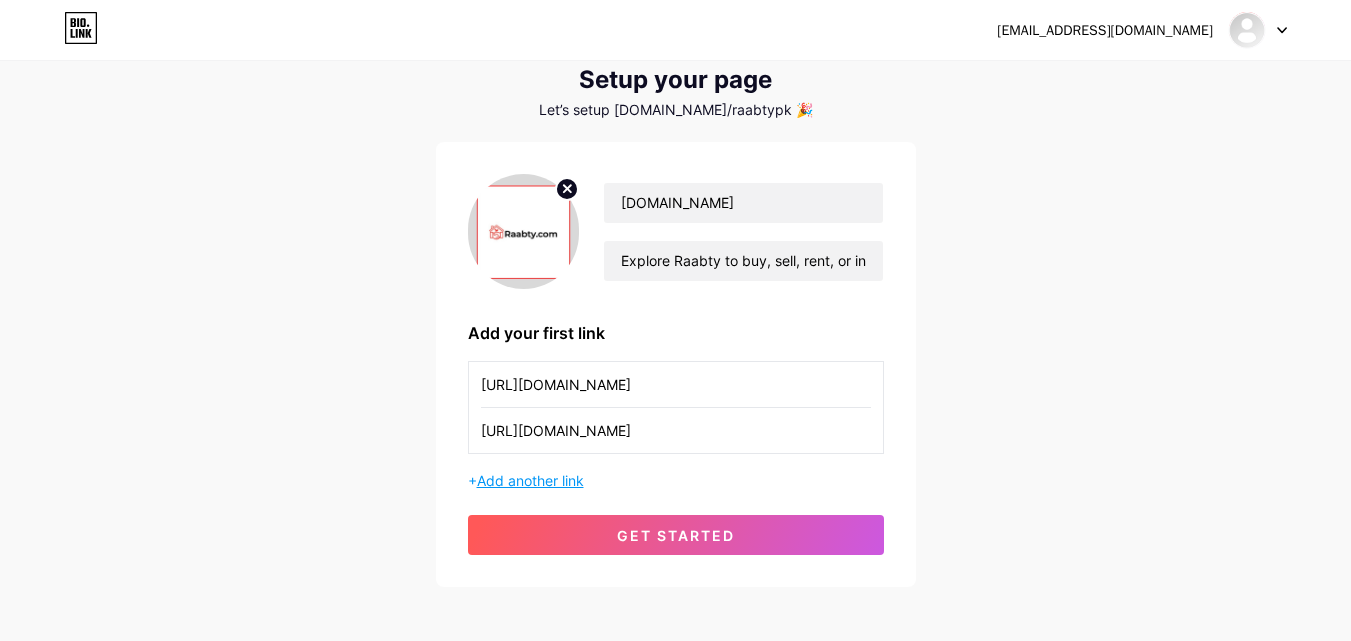 type on "[URL][DOMAIN_NAME]" 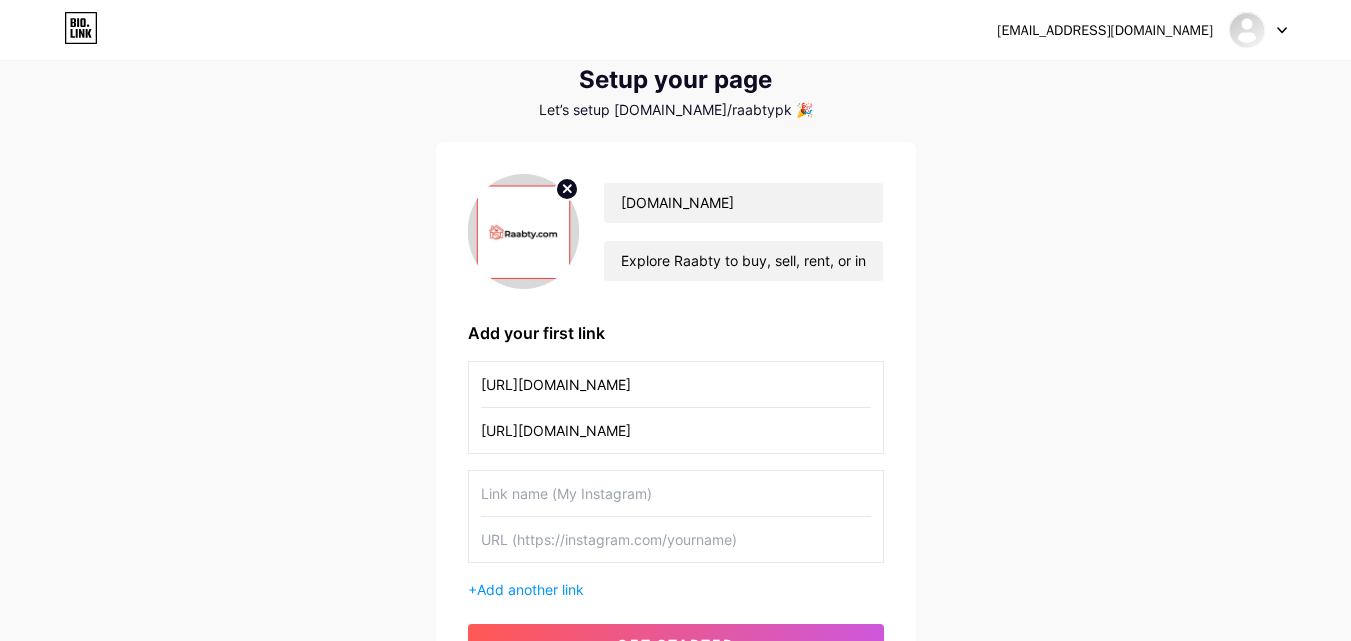 drag, startPoint x: 611, startPoint y: 386, endPoint x: 428, endPoint y: 385, distance: 183.00273 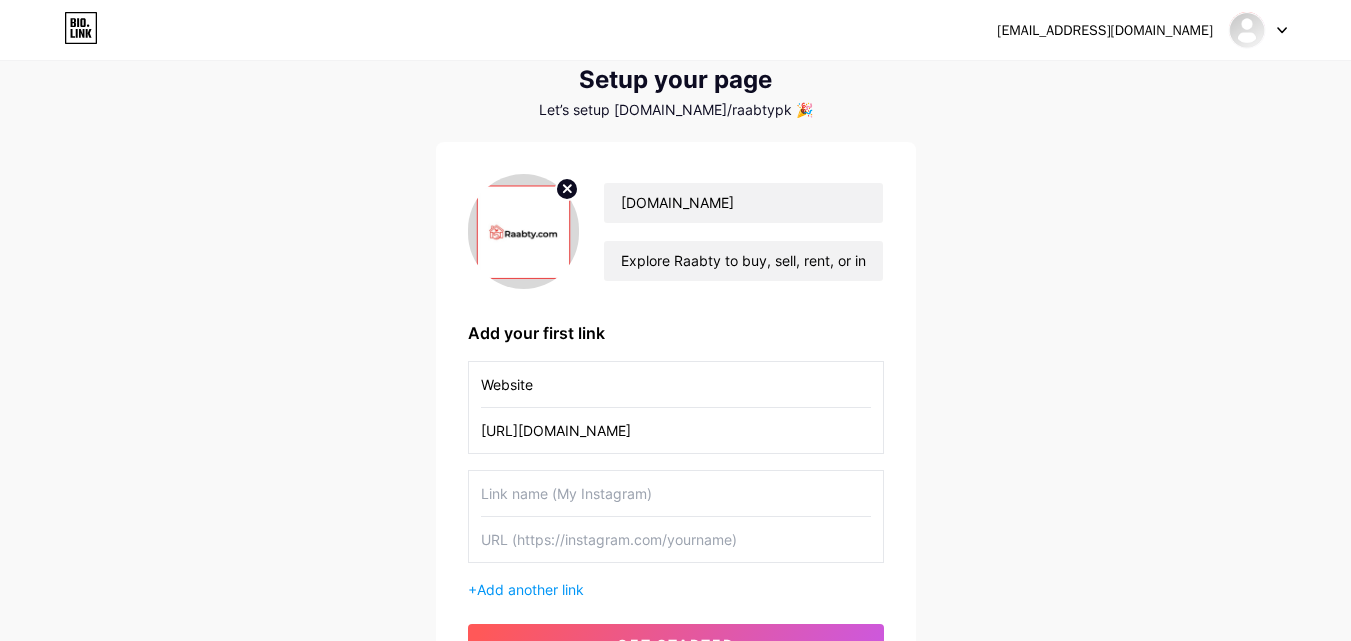type on "Website" 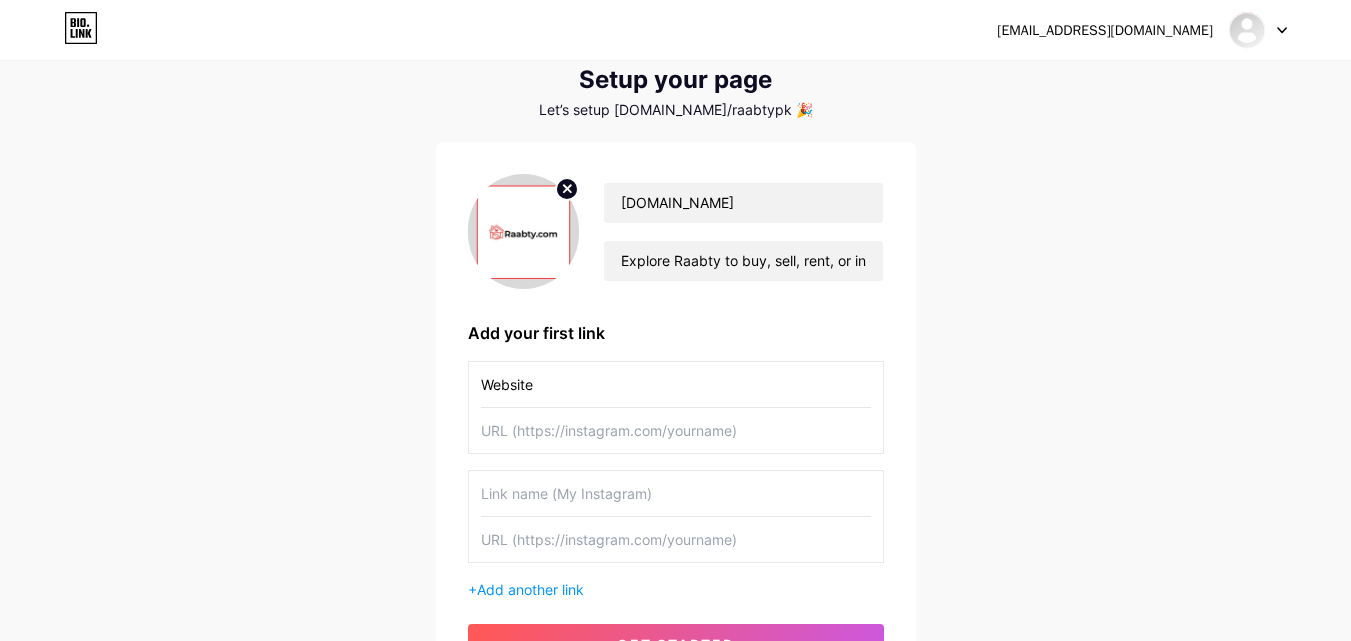 click at bounding box center [676, 430] 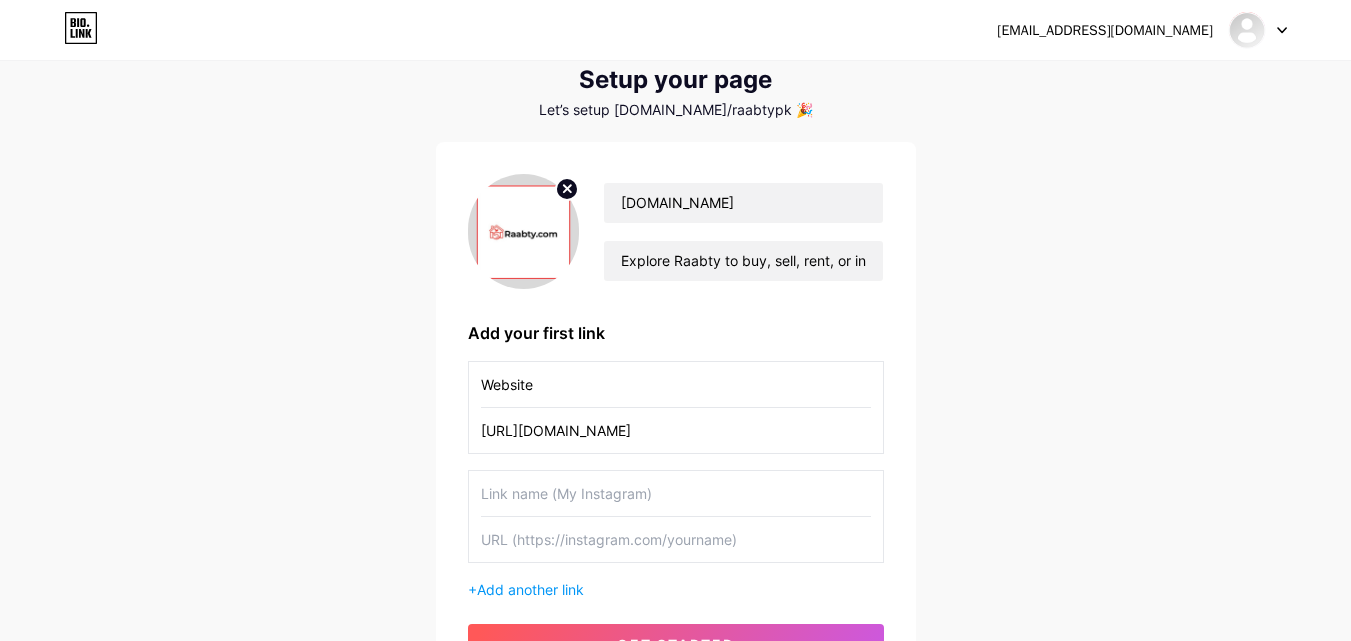 type on "[URL][DOMAIN_NAME]" 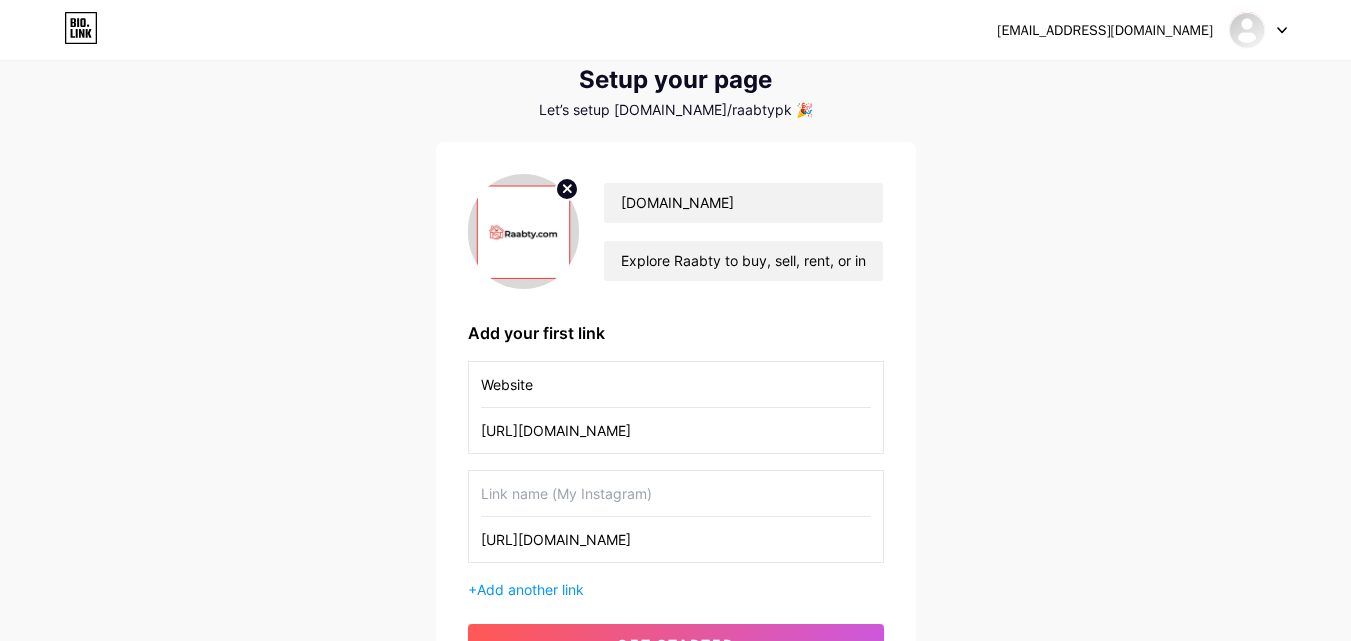 type on "[URL][DOMAIN_NAME]" 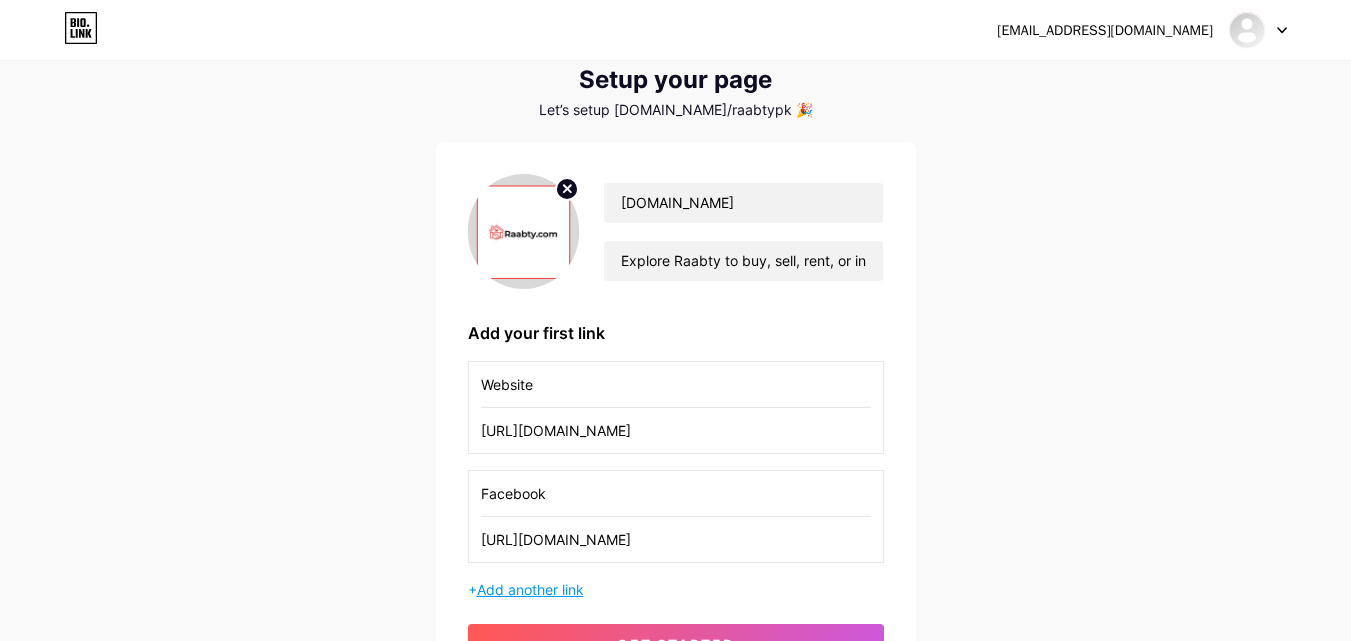 type on "Facebook" 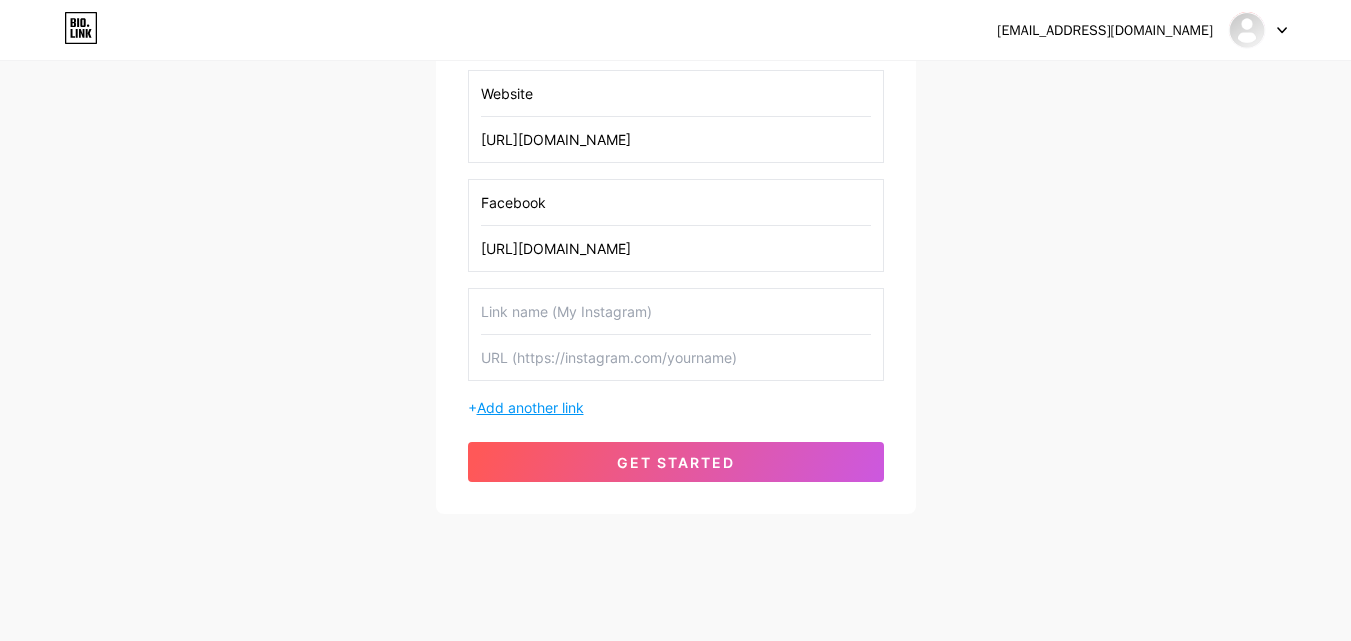scroll, scrollTop: 370, scrollLeft: 0, axis: vertical 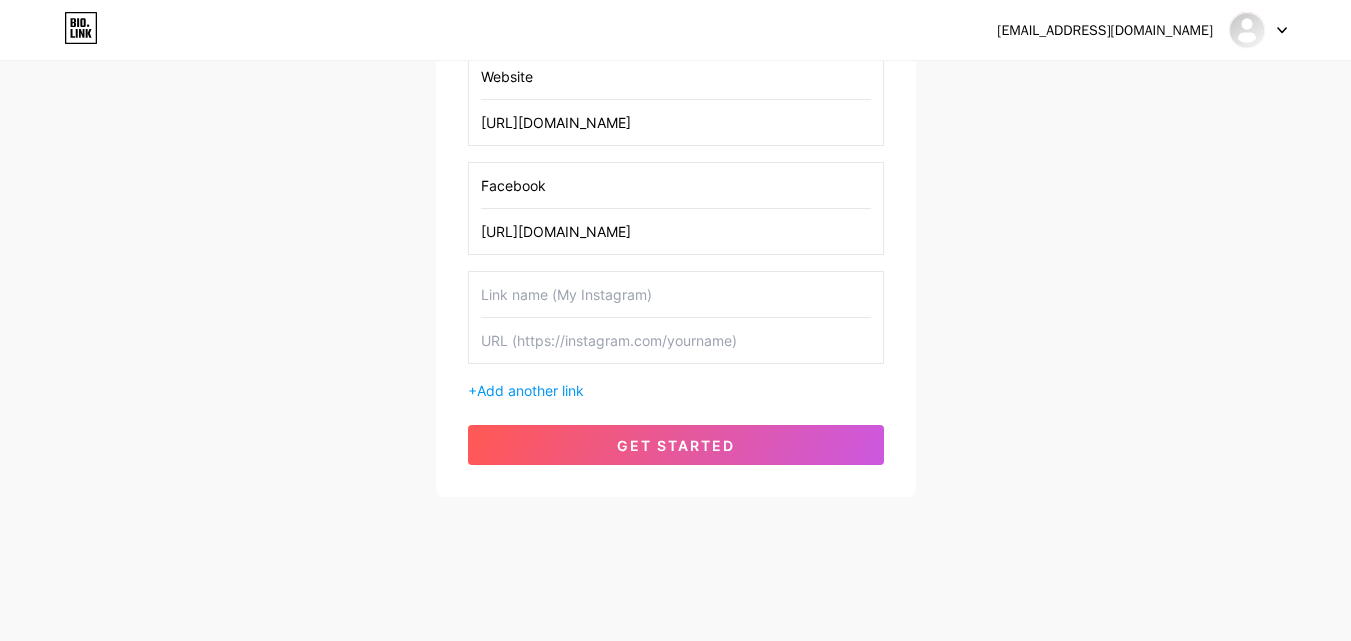 click at bounding box center [676, 340] 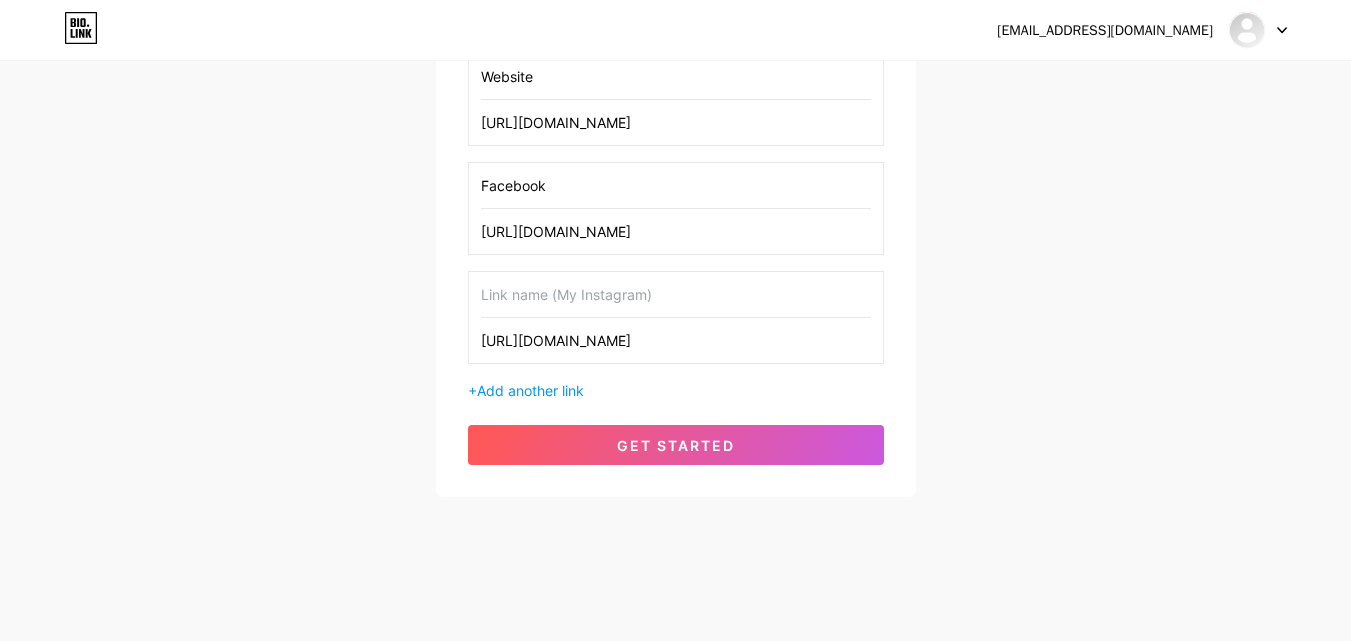 type on "[URL][DOMAIN_NAME]" 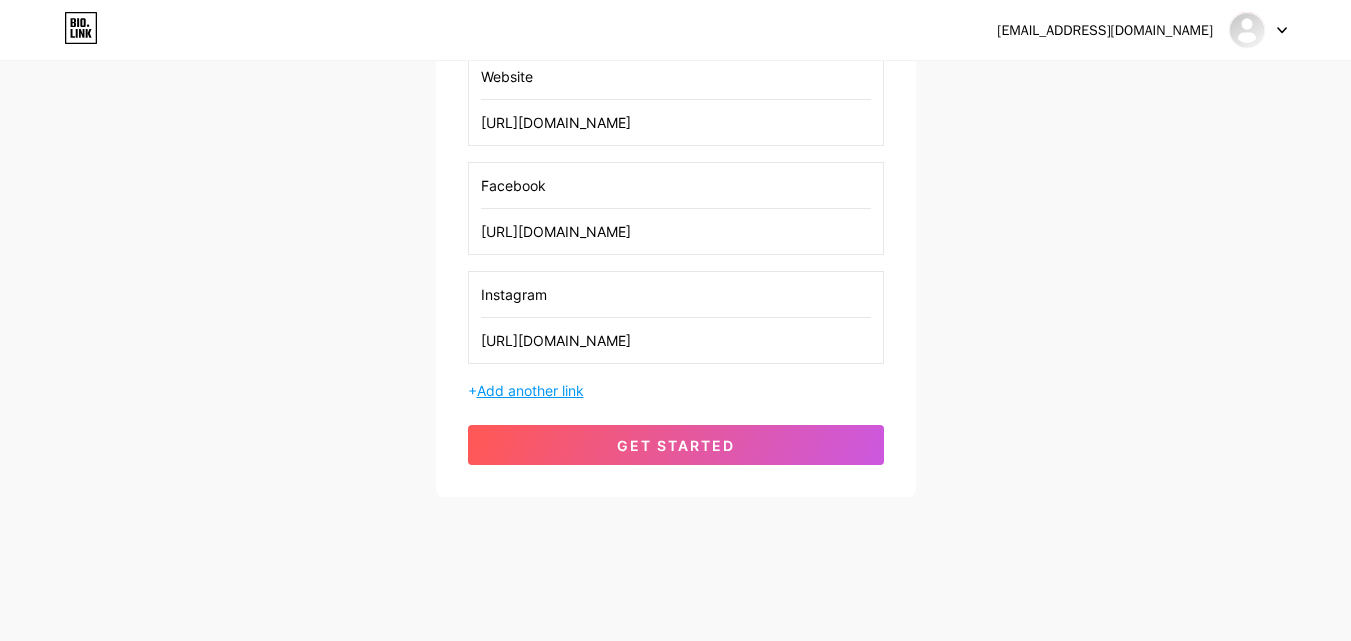 type on "Instagram" 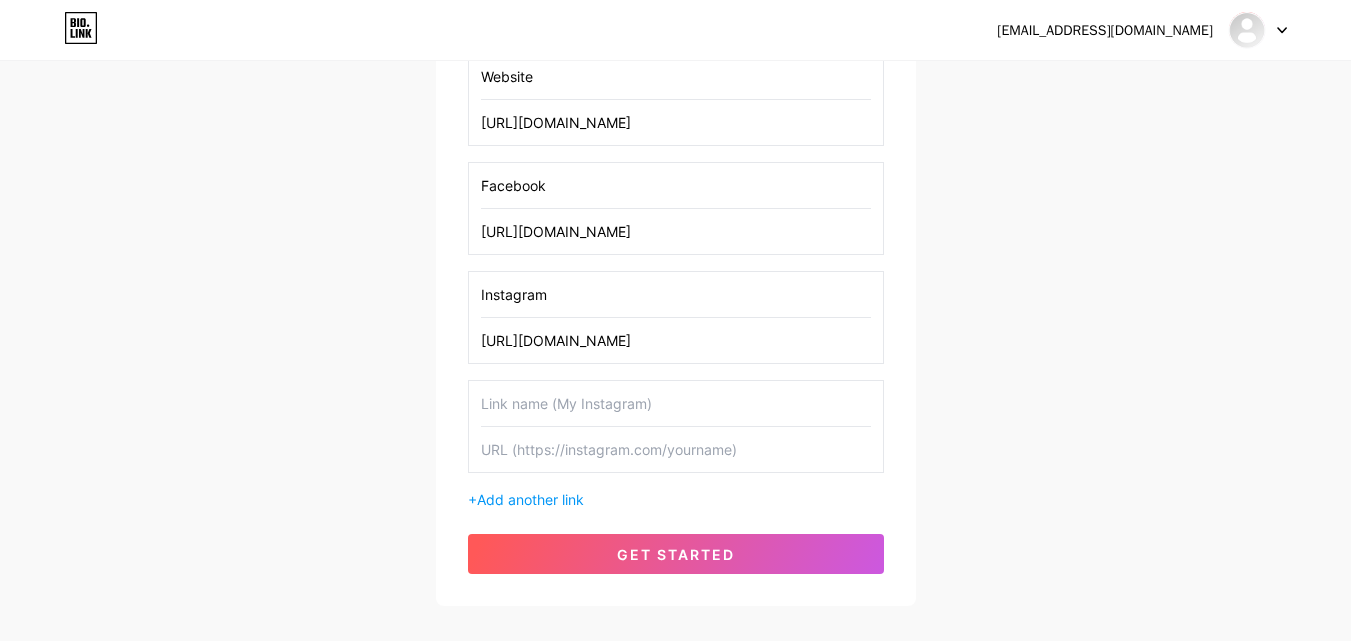 click at bounding box center (676, 449) 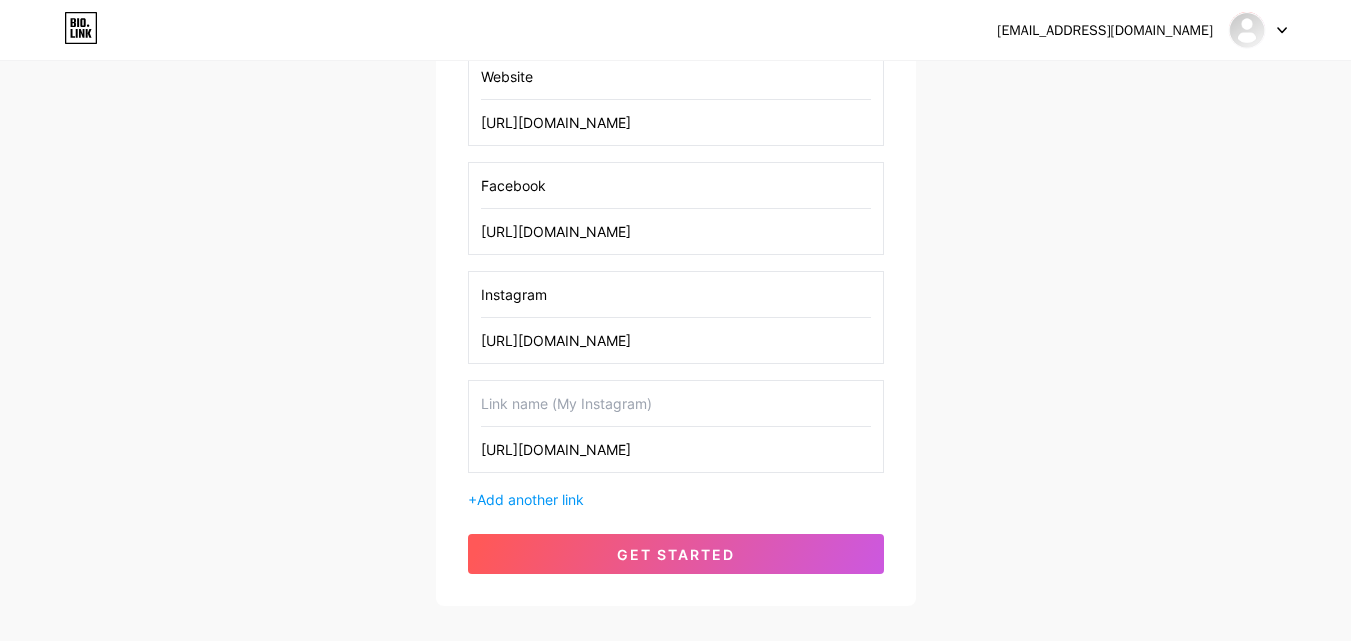 type on "[URL][DOMAIN_NAME]" 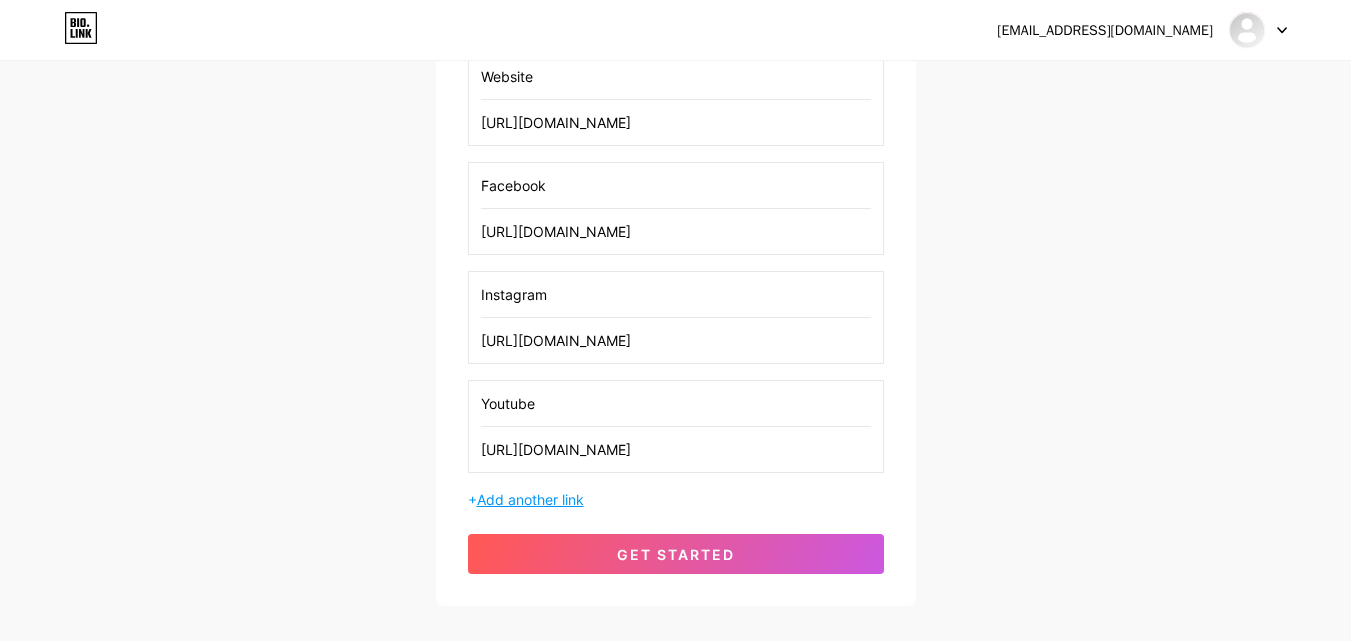 type on "Youtube" 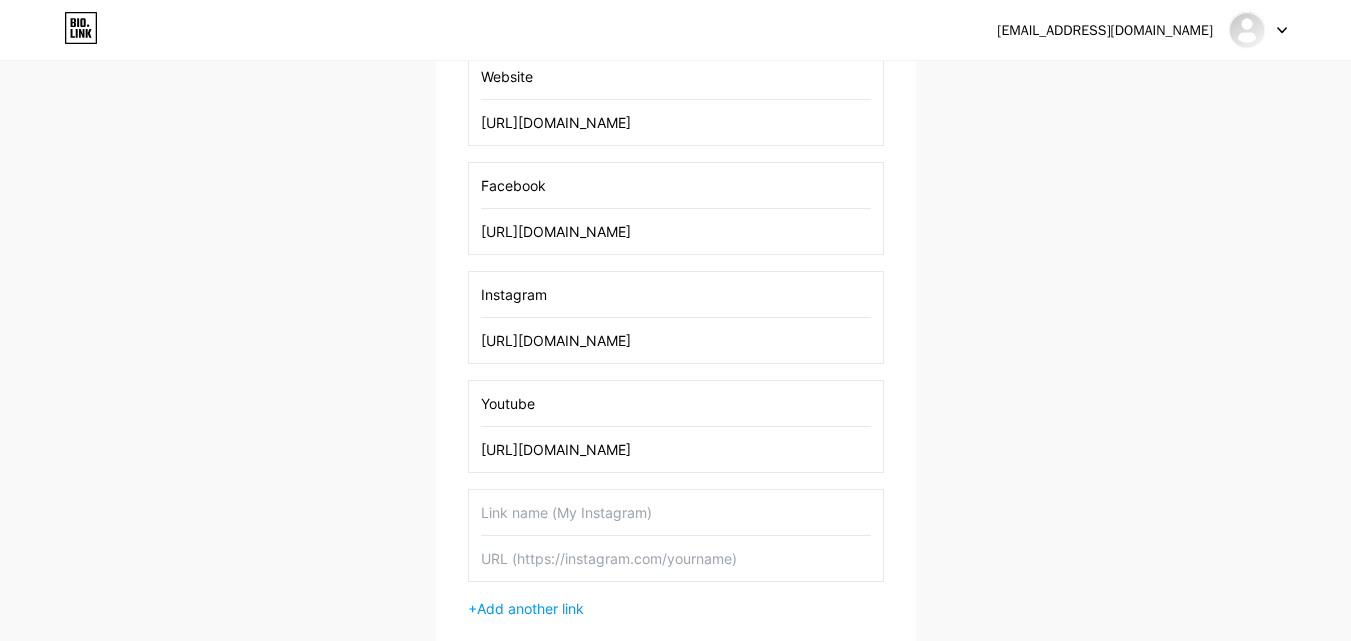 click at bounding box center [676, 558] 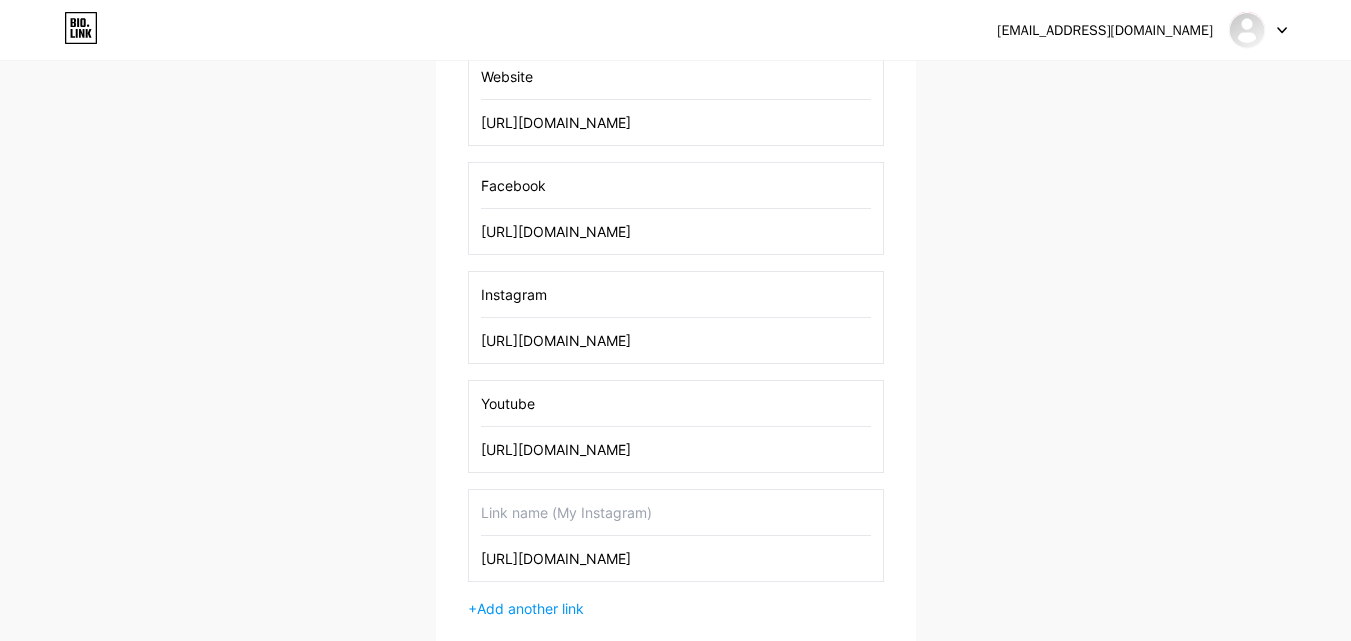 type on "[URL][DOMAIN_NAME]" 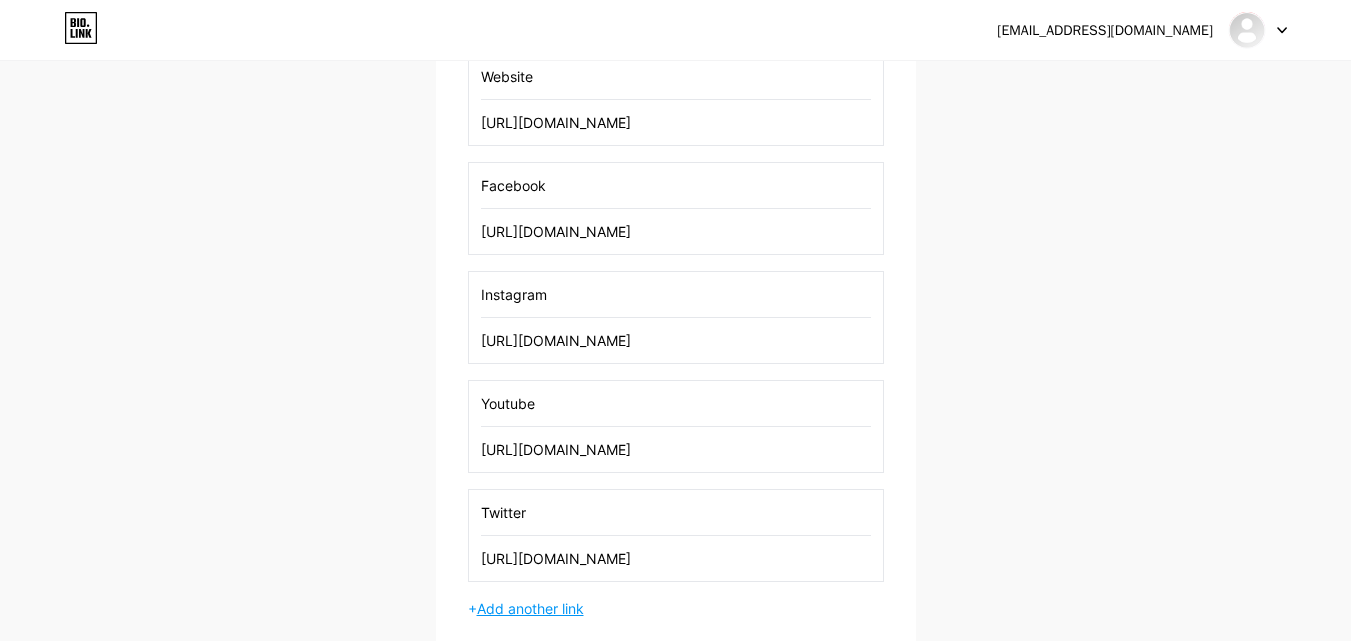 type on "Twitter" 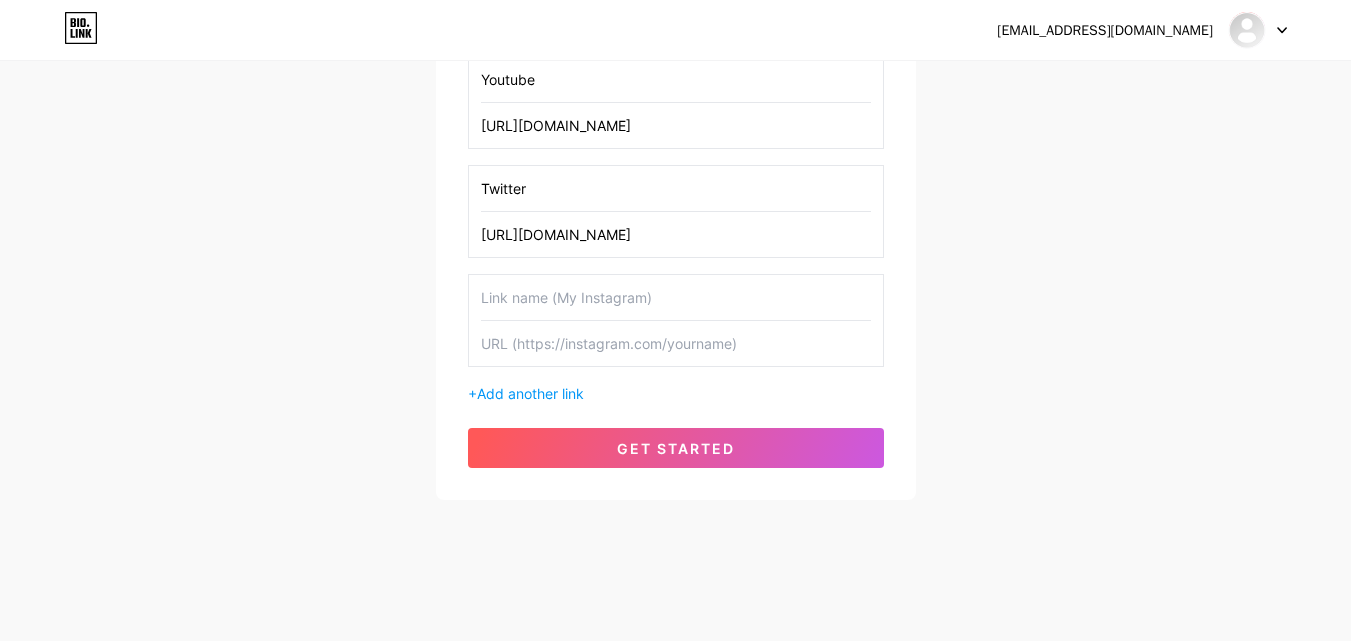 scroll, scrollTop: 697, scrollLeft: 0, axis: vertical 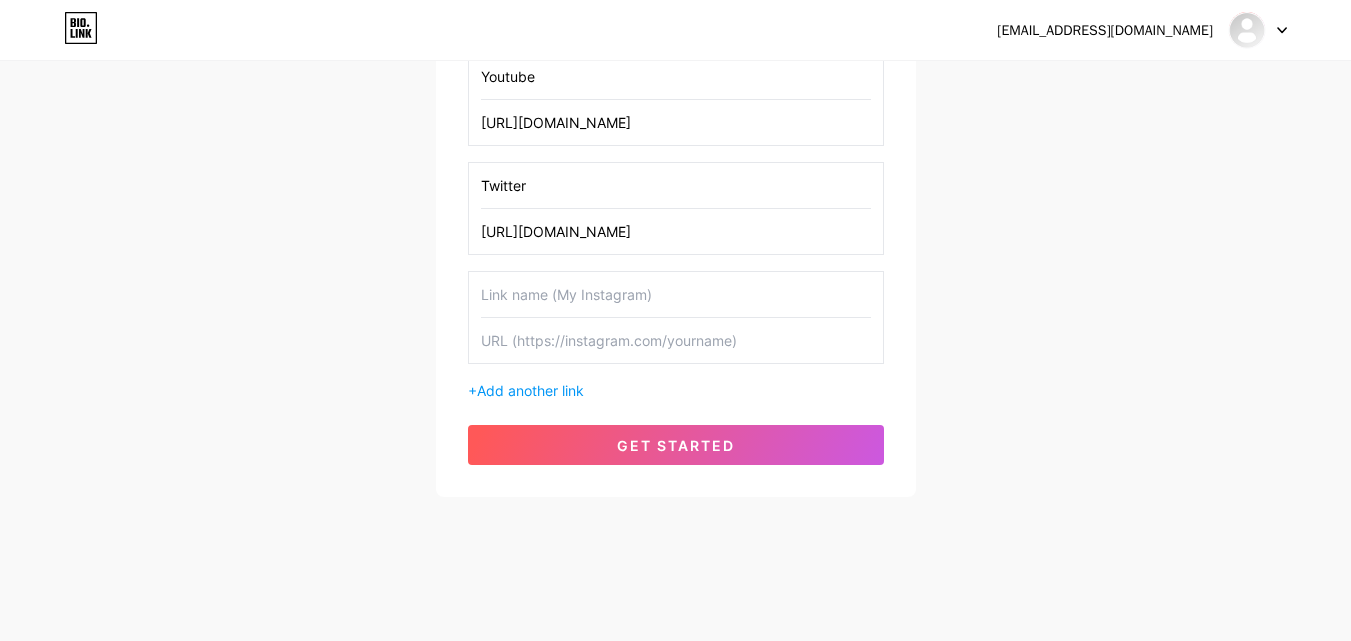 click at bounding box center (676, 340) 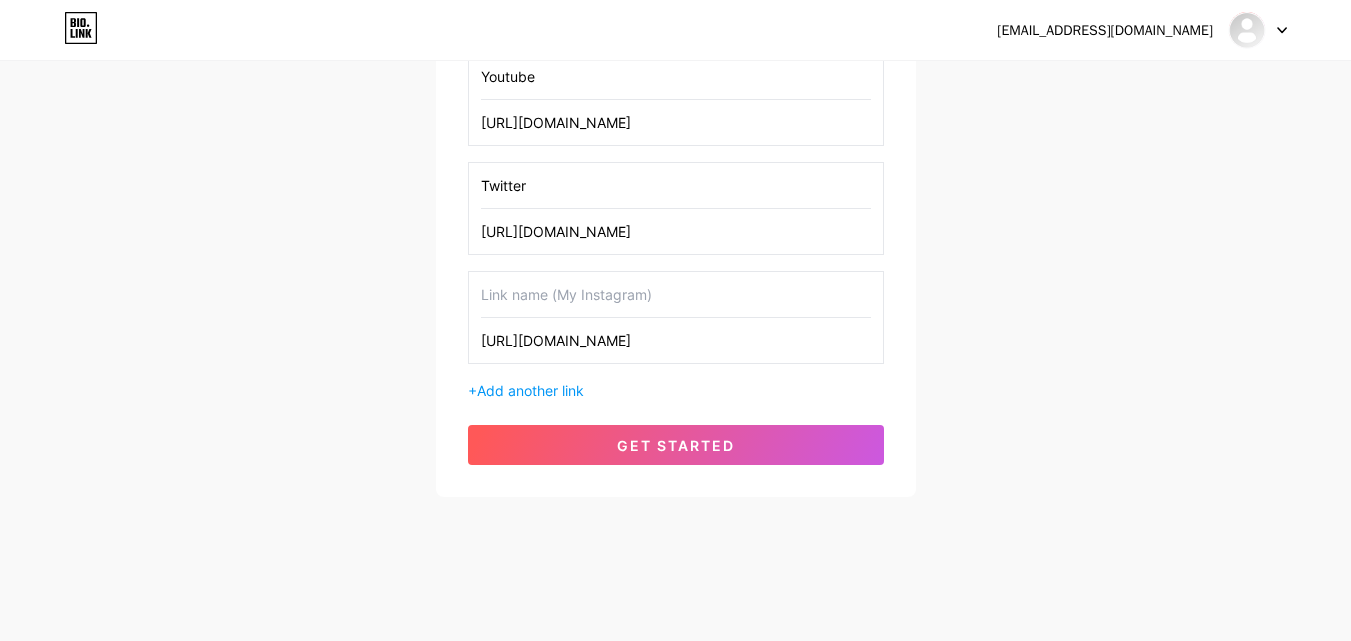 type on "[URL][DOMAIN_NAME]" 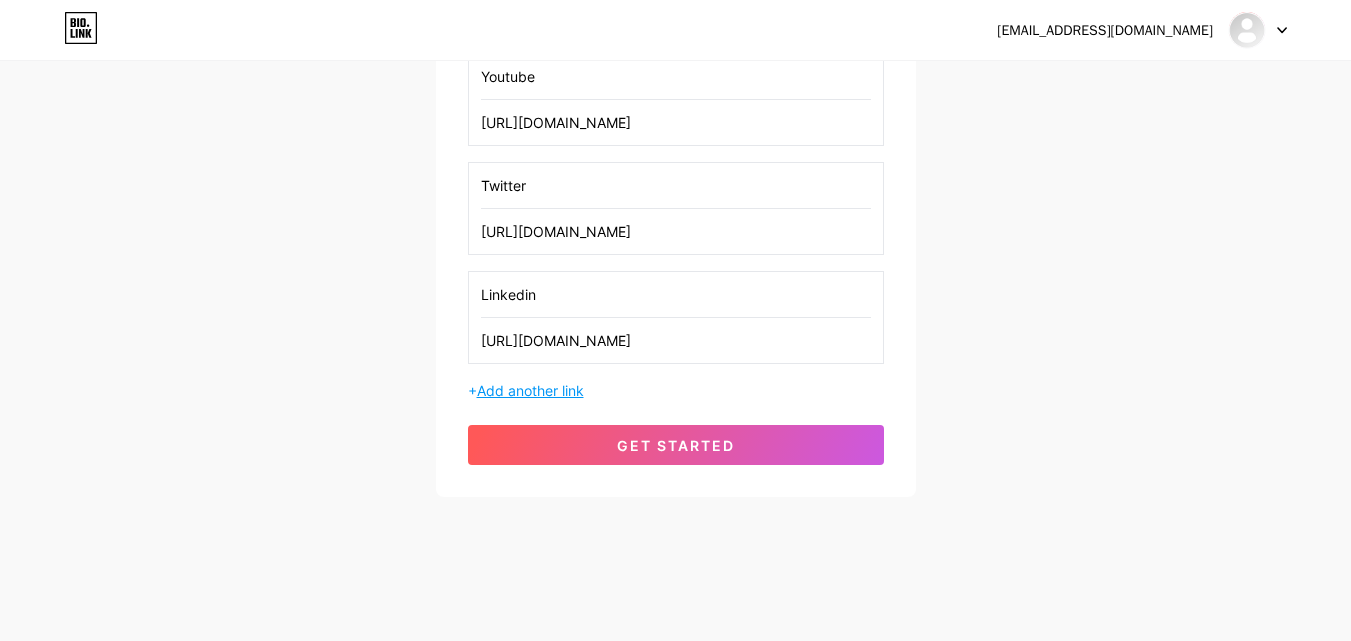 type on "Linkedin" 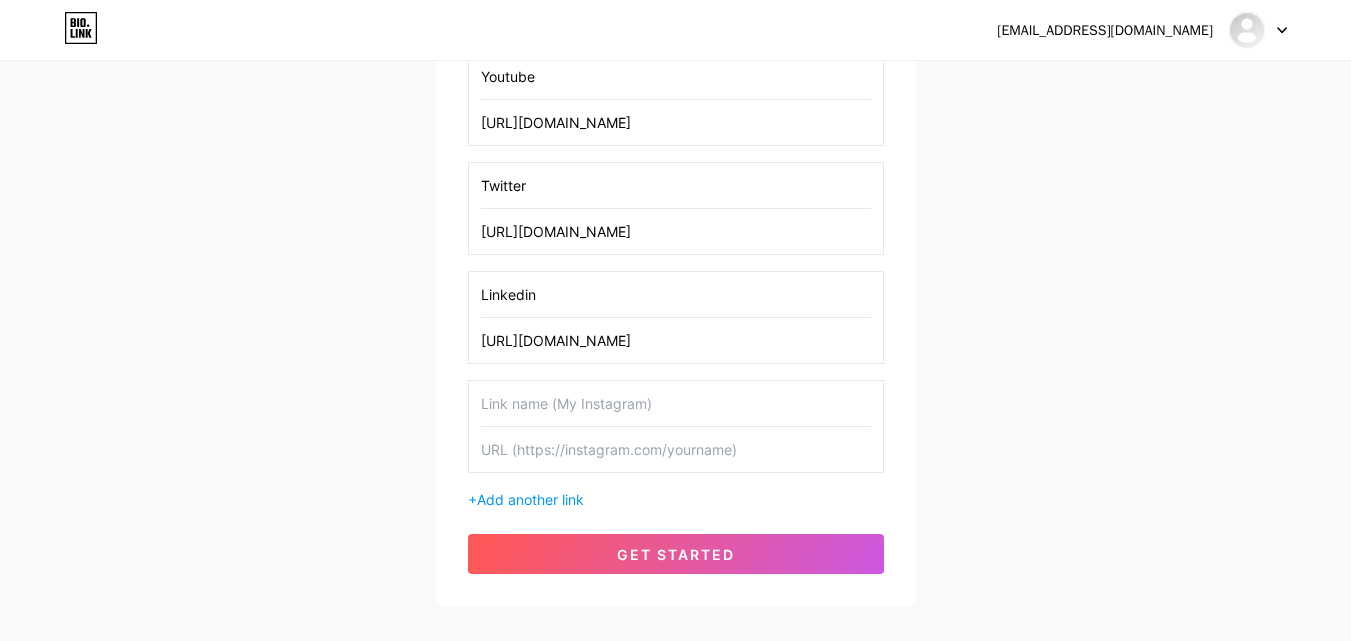 click at bounding box center (676, 449) 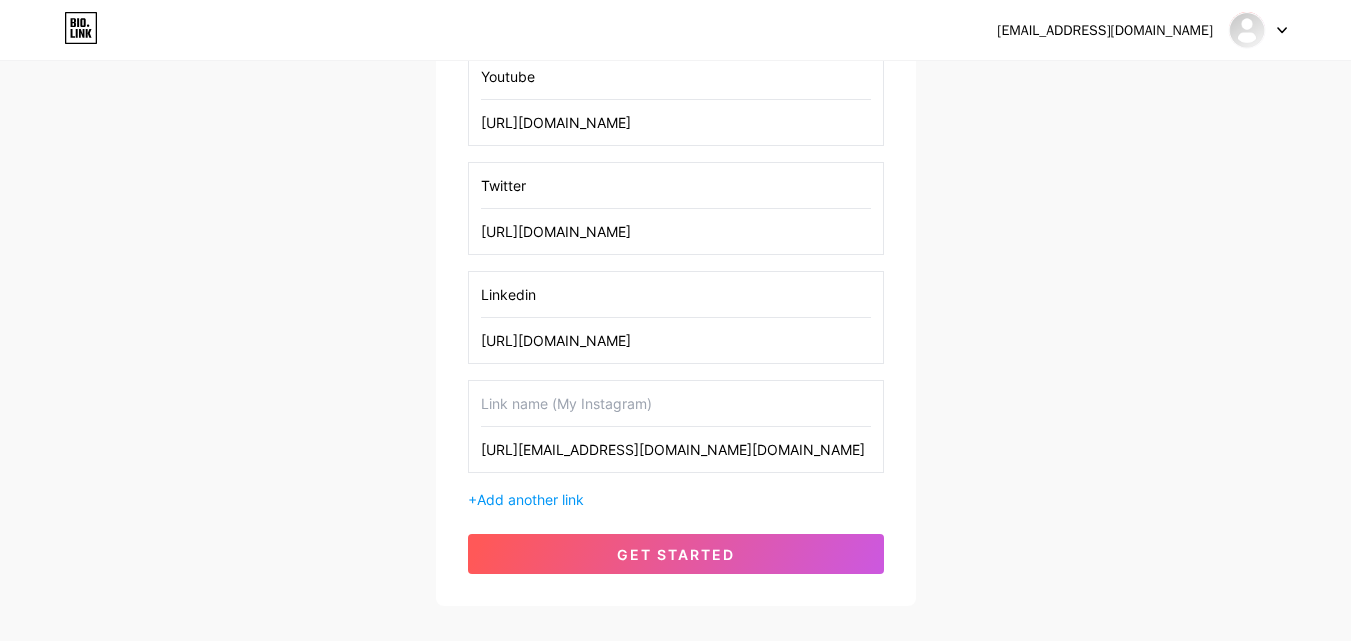 type on "[URL][EMAIL_ADDRESS][DOMAIN_NAME][DOMAIN_NAME]" 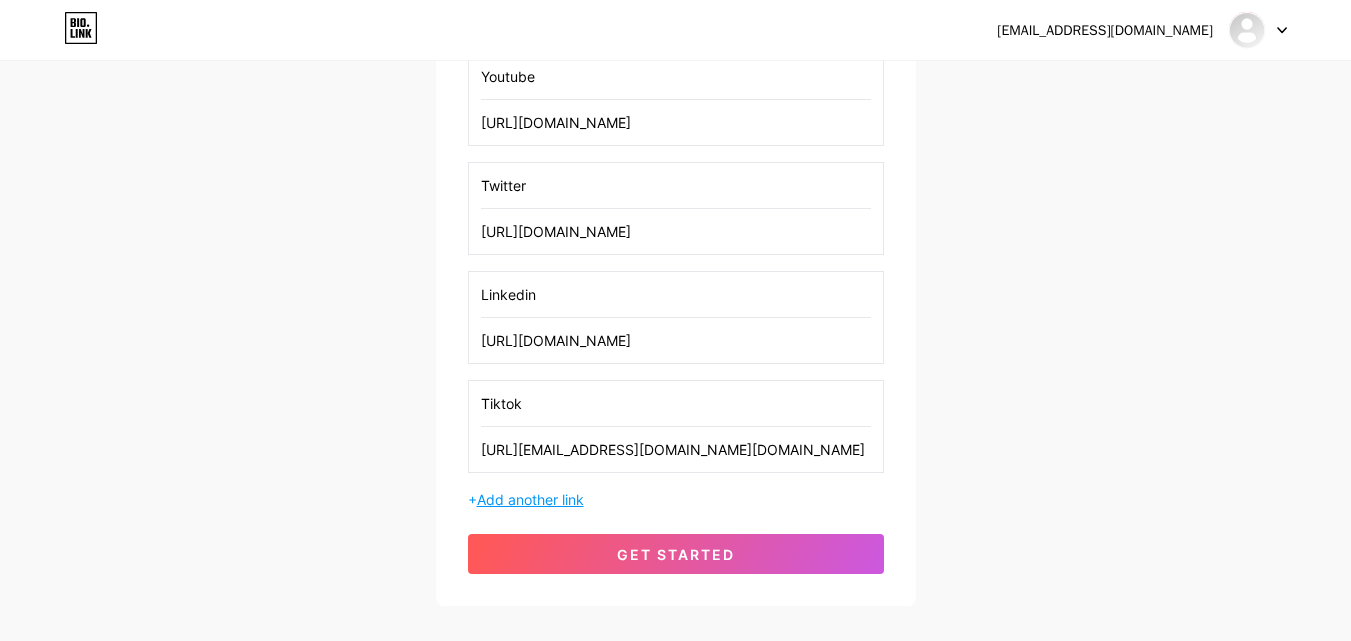 type on "Tiktok" 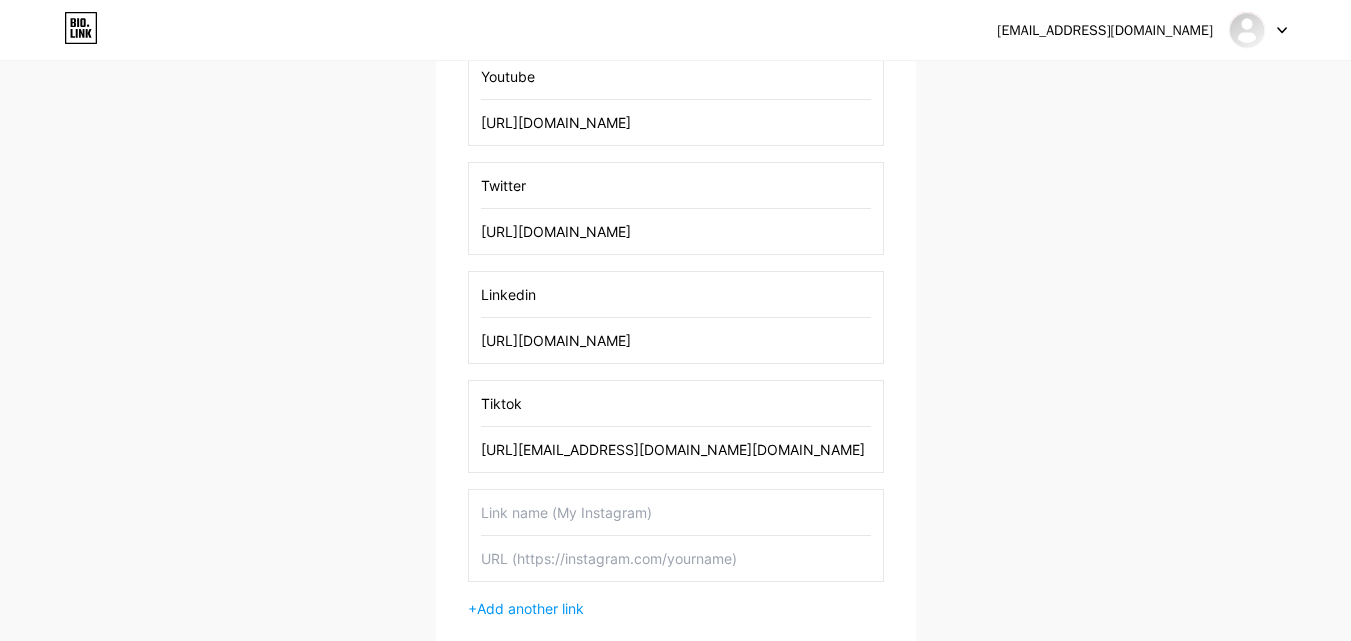 click at bounding box center (676, 558) 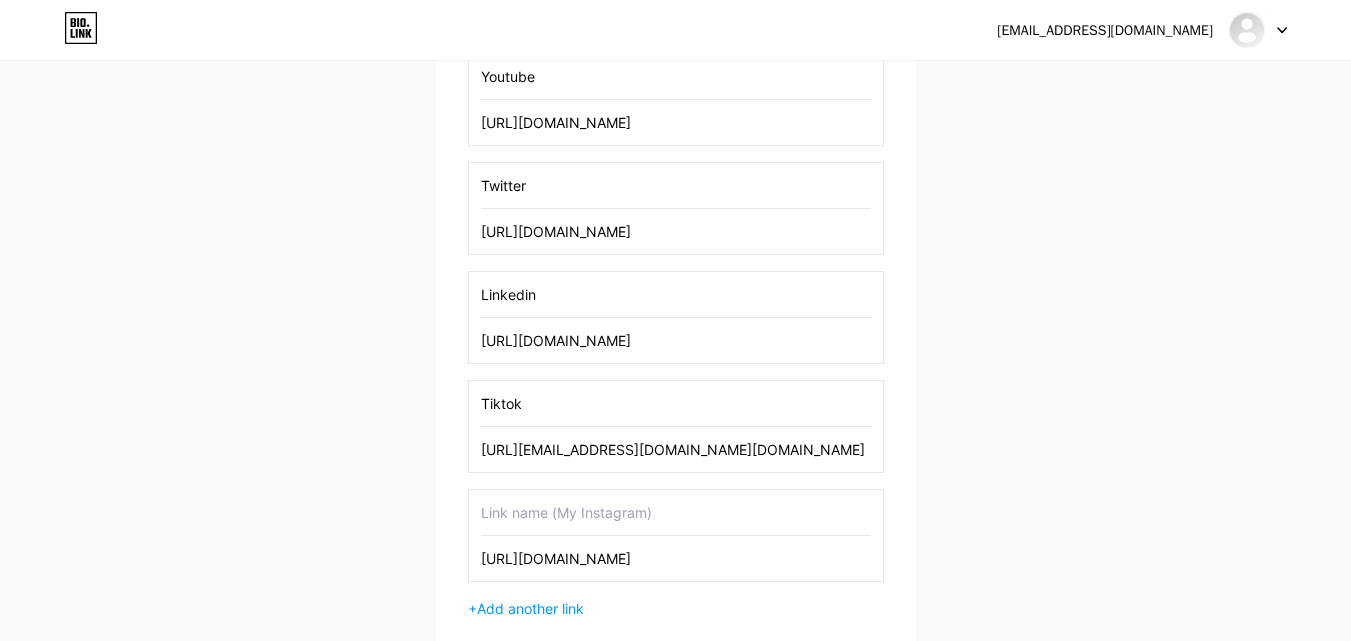 type on "[URL][DOMAIN_NAME]" 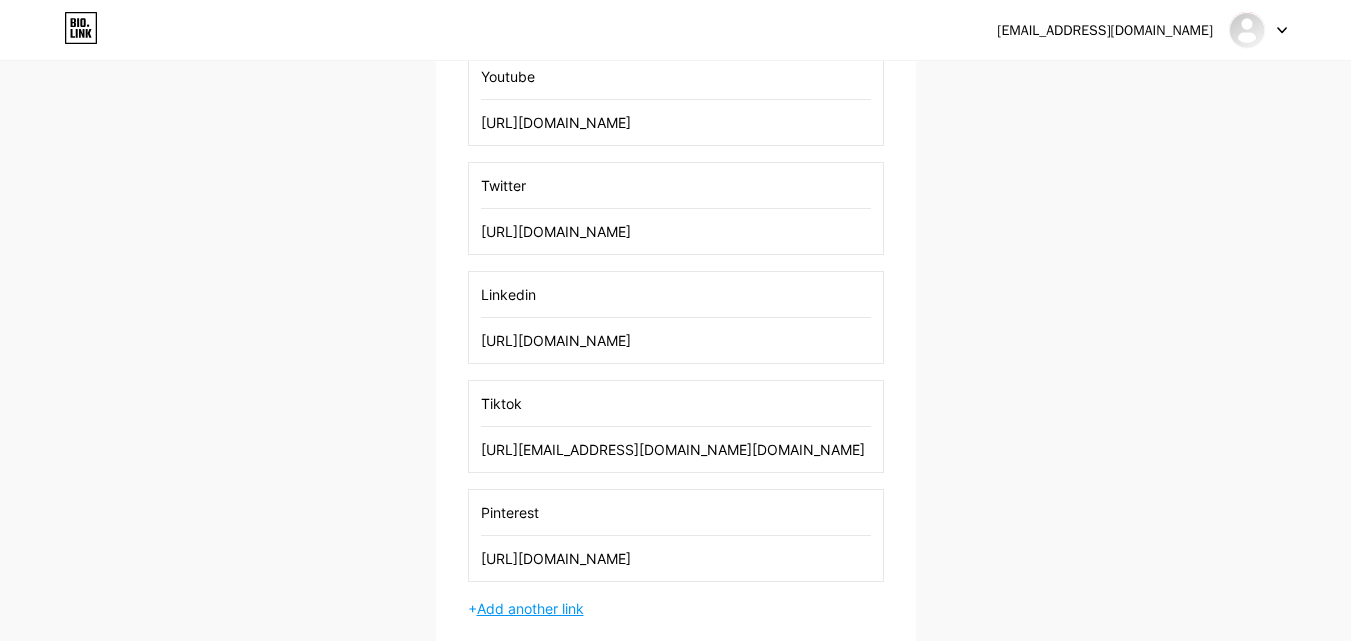 type on "Pinterest" 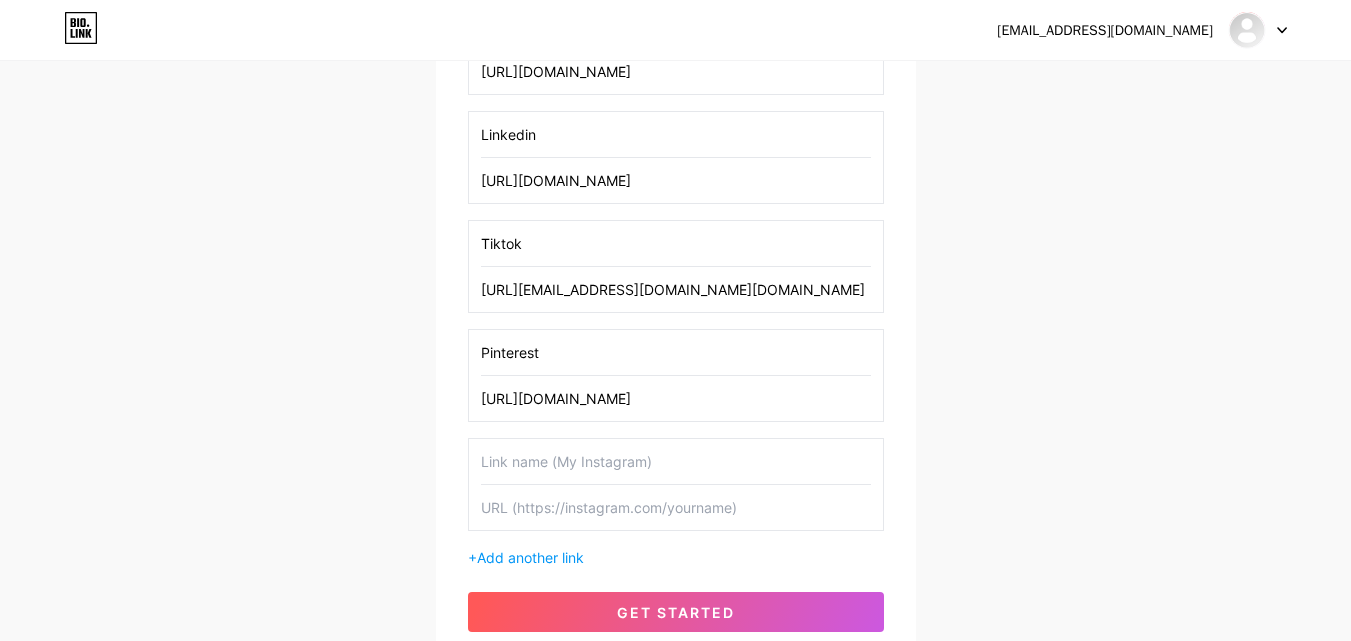 scroll, scrollTop: 1024, scrollLeft: 0, axis: vertical 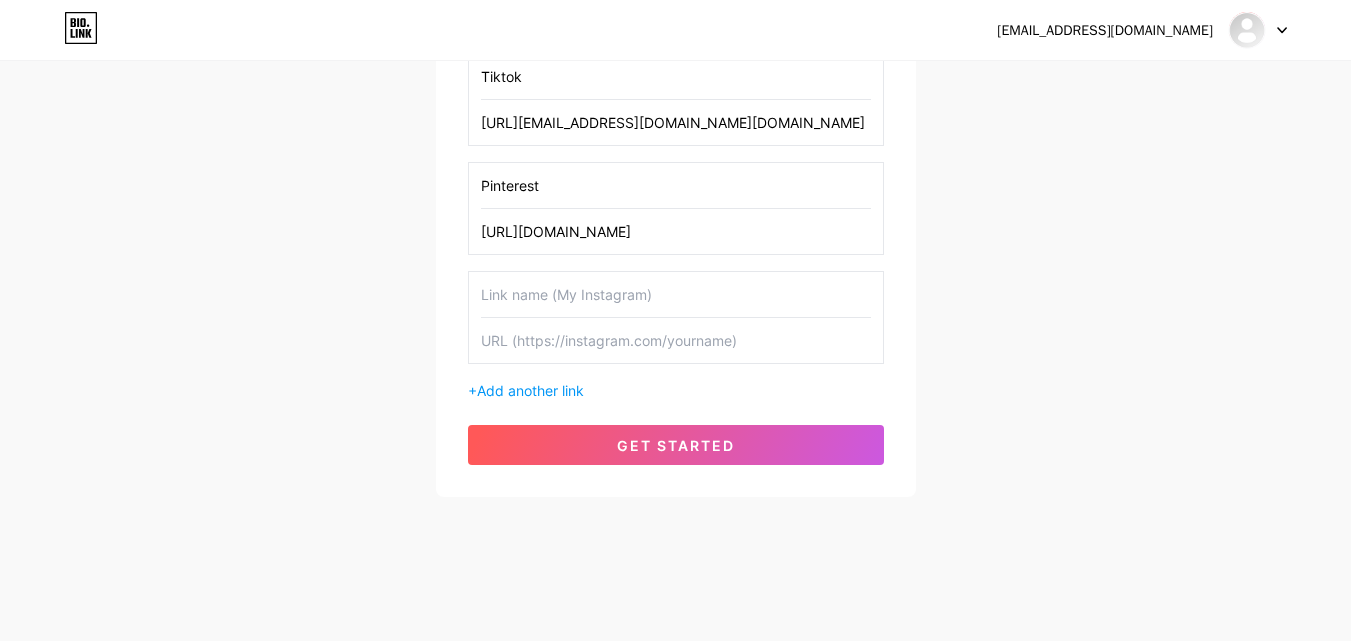 click at bounding box center [676, 340] 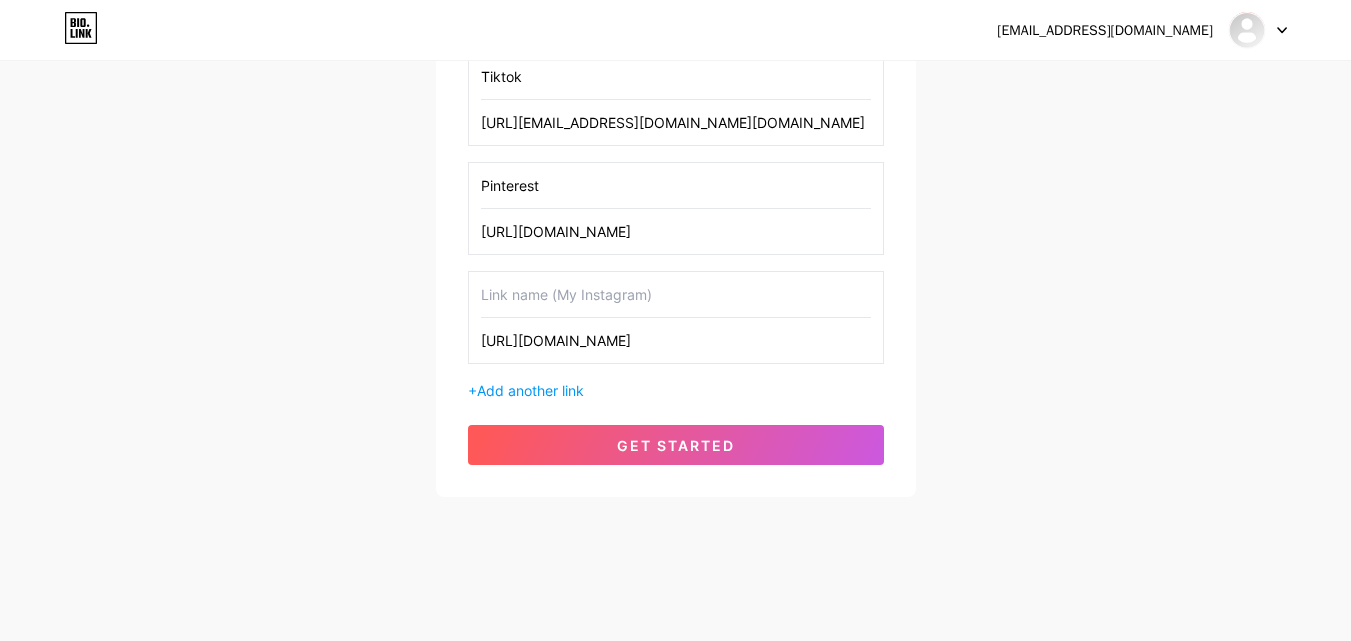 type on "[URL][DOMAIN_NAME]" 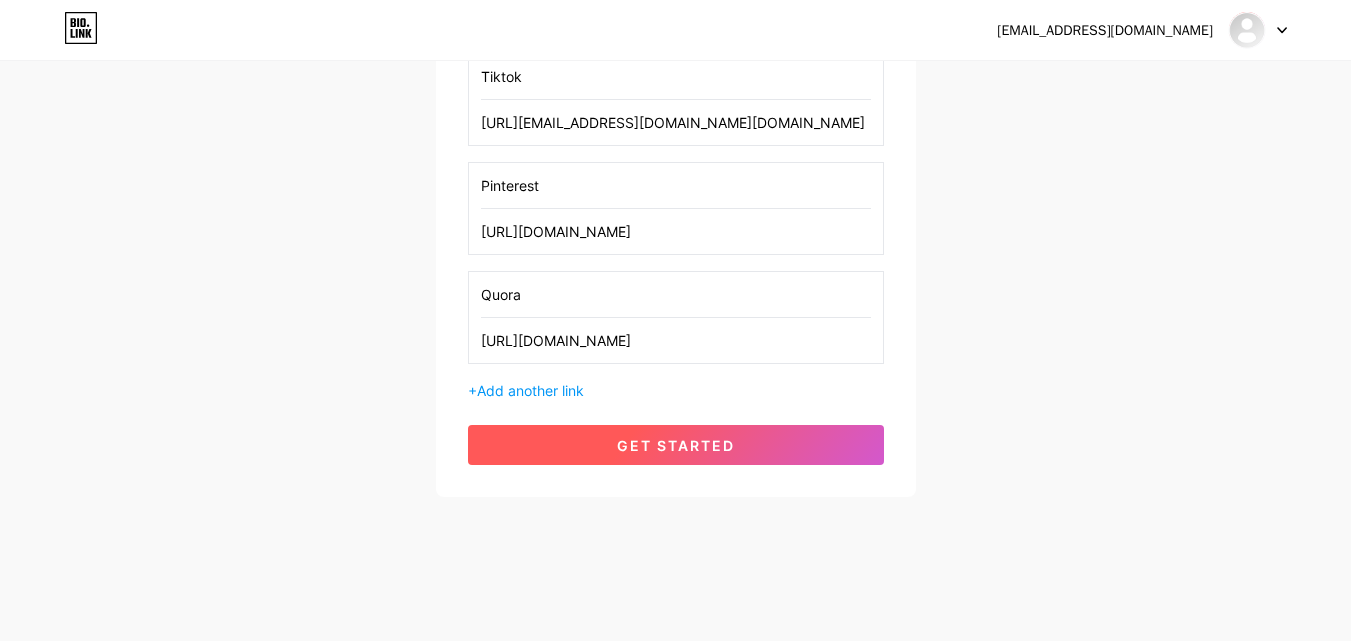 type on "Quora" 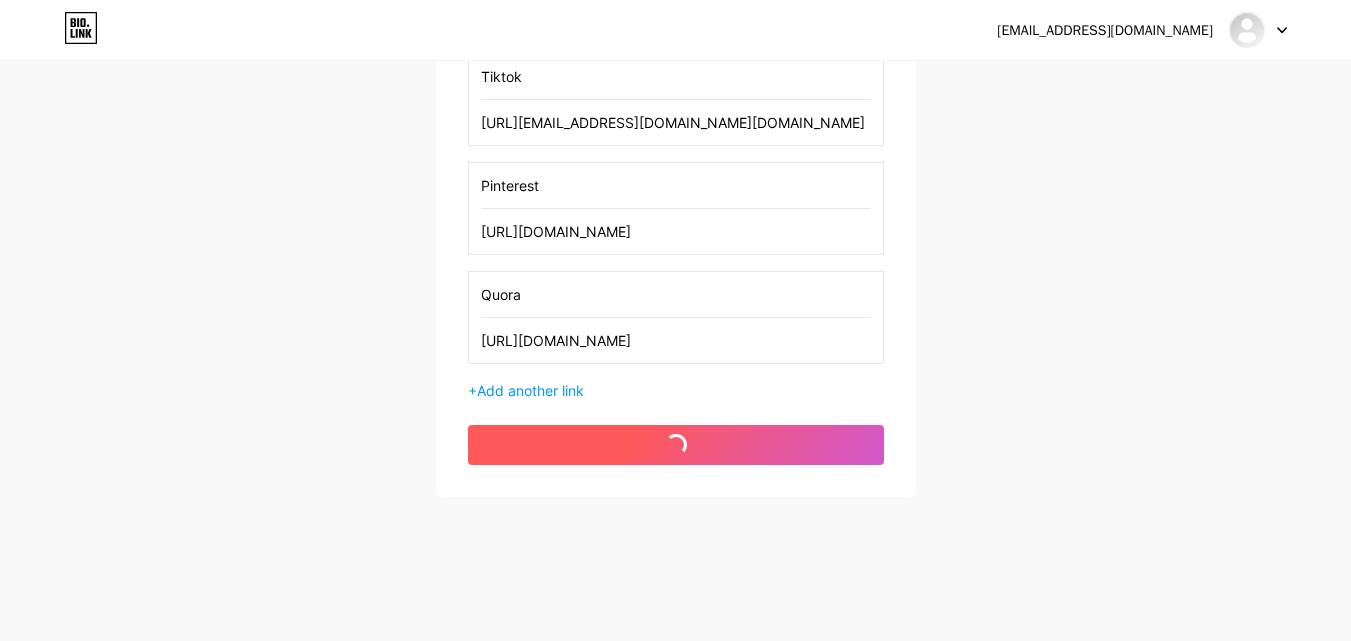 scroll, scrollTop: 0, scrollLeft: 0, axis: both 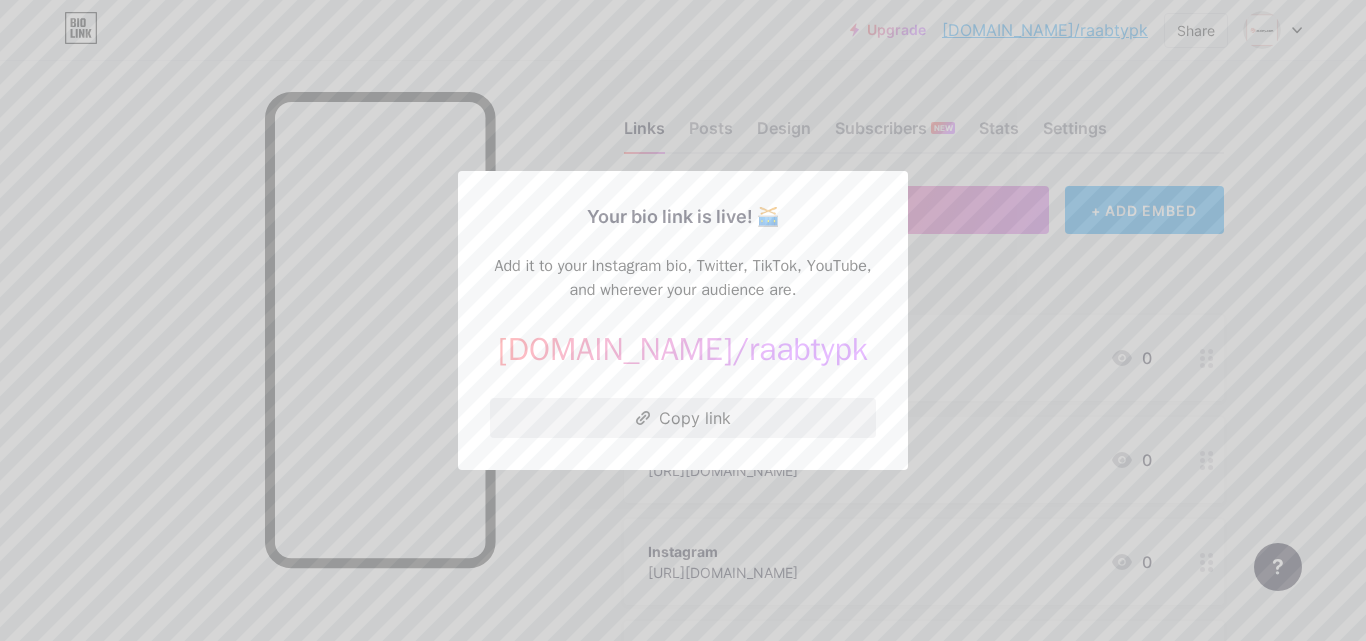 click on "Copy link" at bounding box center (683, 418) 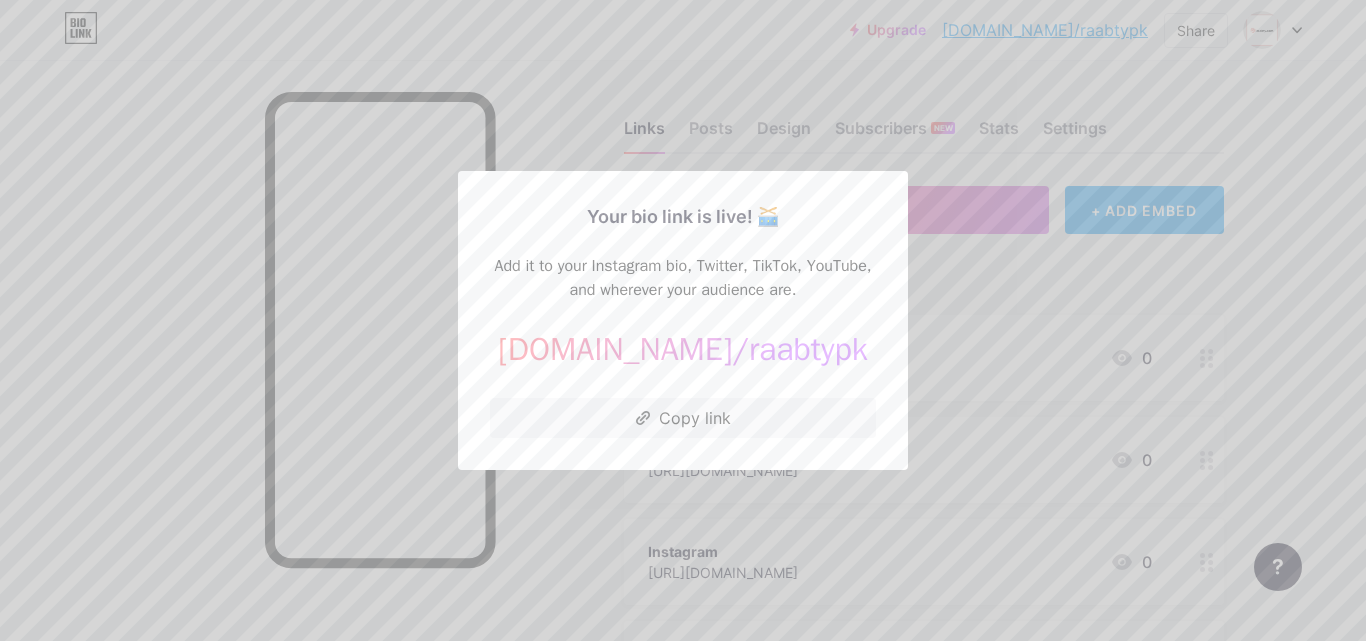click at bounding box center (683, 320) 